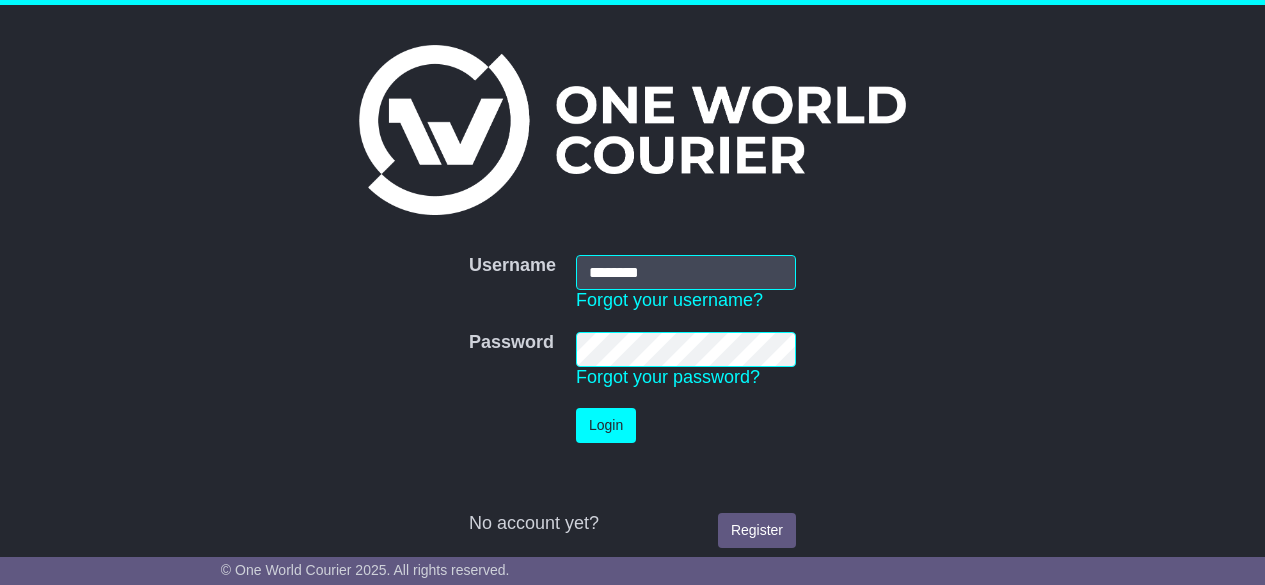 scroll, scrollTop: 0, scrollLeft: 0, axis: both 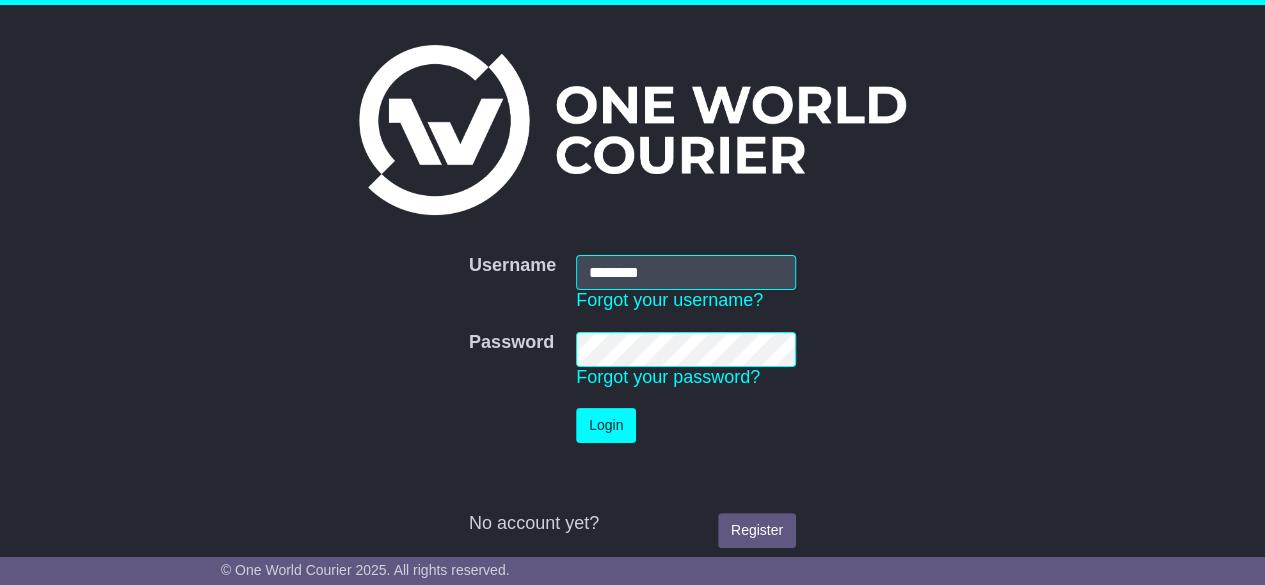 type on "********" 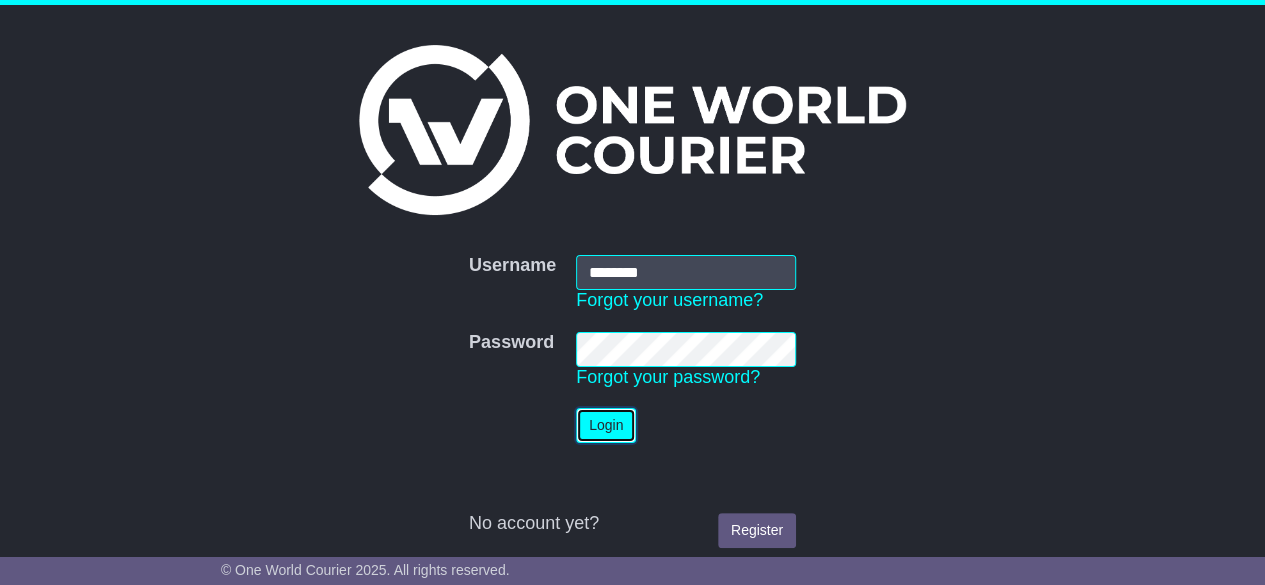 click on "Login" at bounding box center (606, 425) 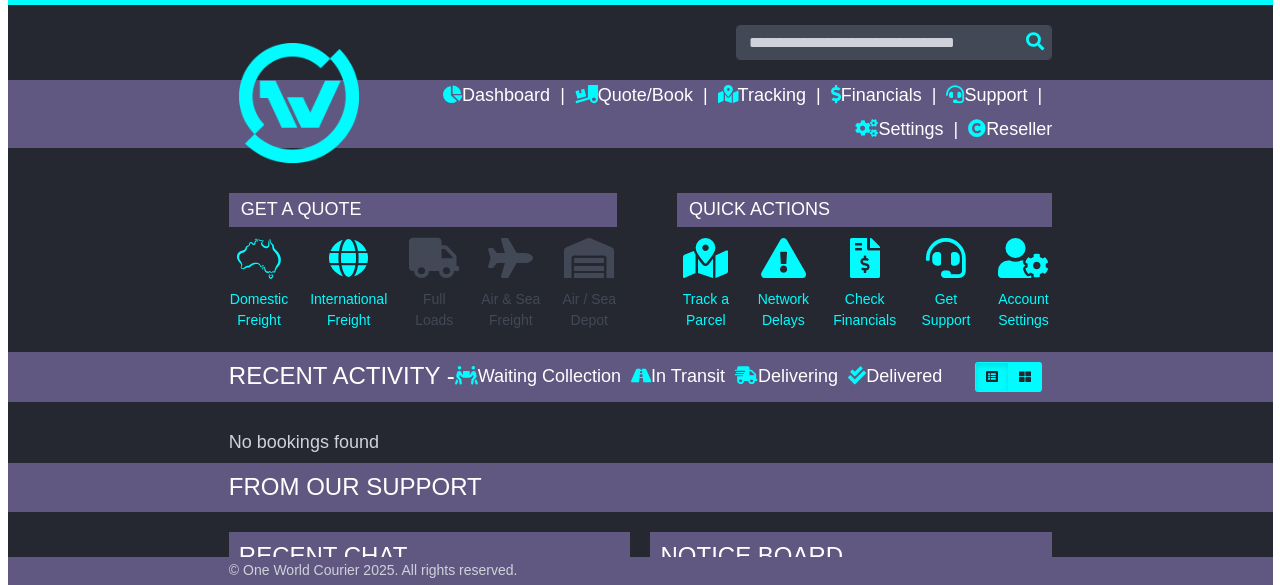 scroll, scrollTop: 0, scrollLeft: 0, axis: both 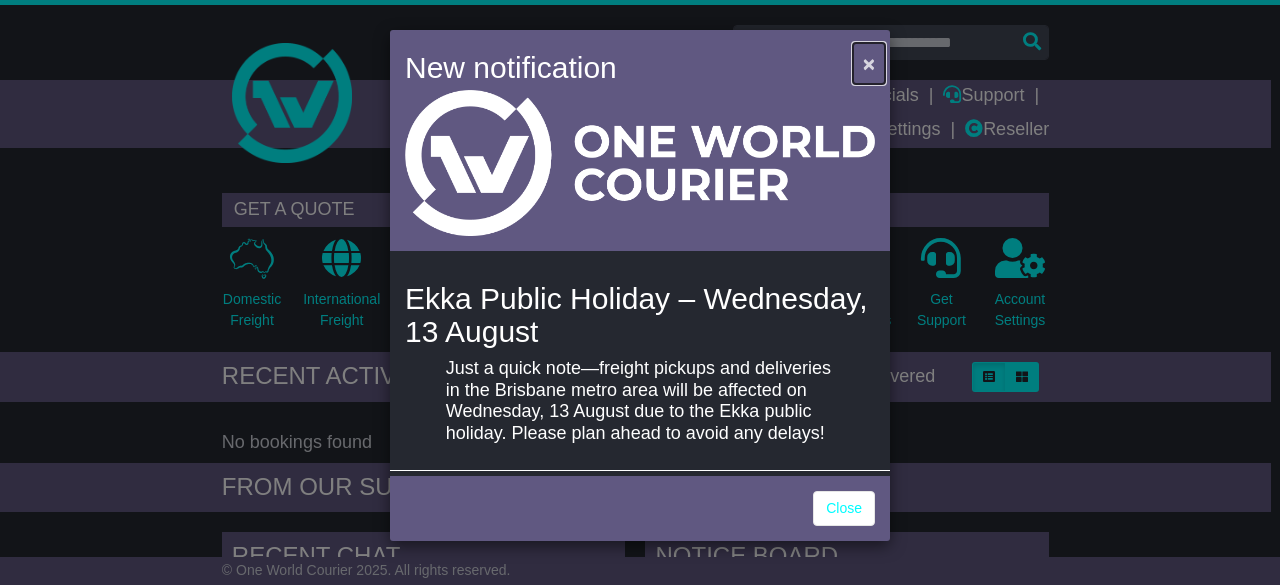 click on "×" at bounding box center [869, 63] 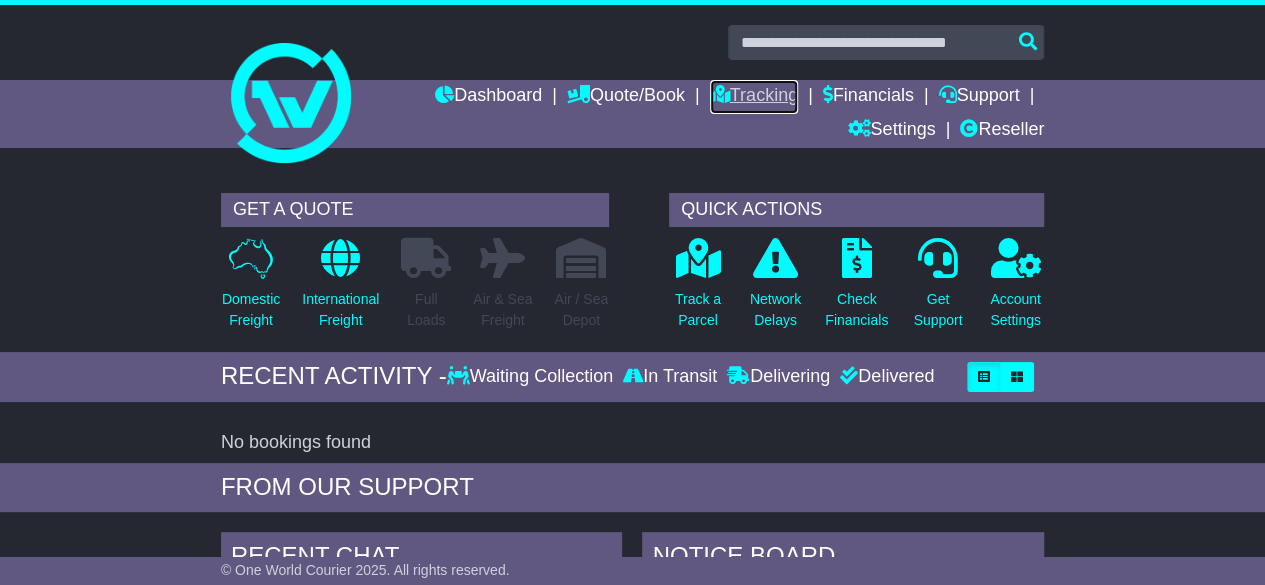 click on "Tracking" at bounding box center (754, 97) 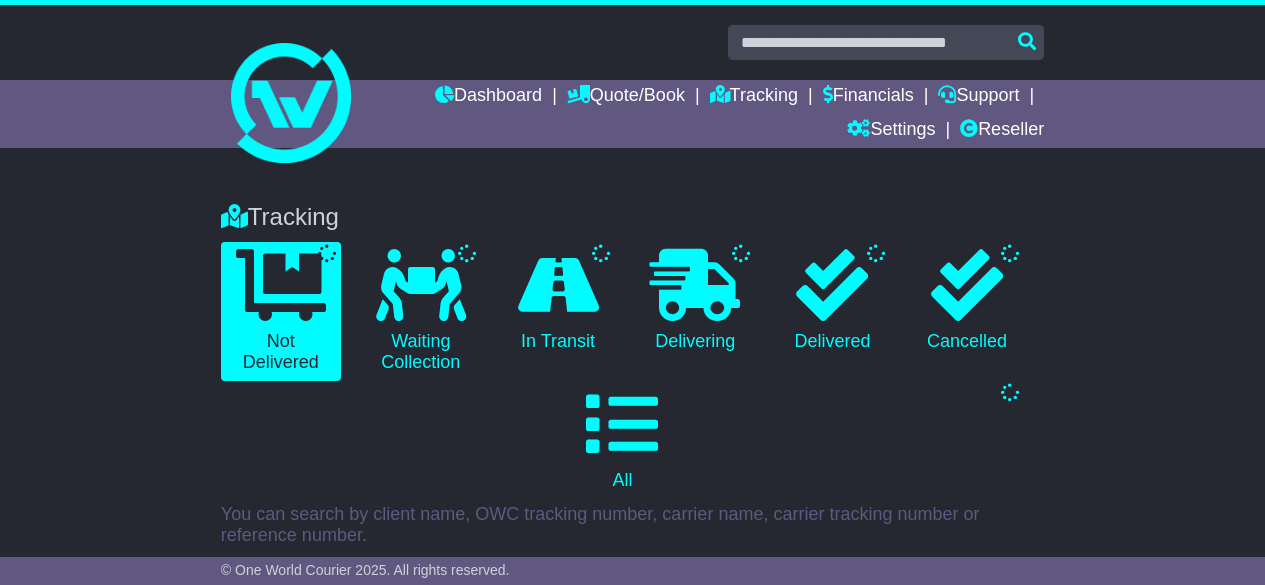 scroll, scrollTop: 0, scrollLeft: 0, axis: both 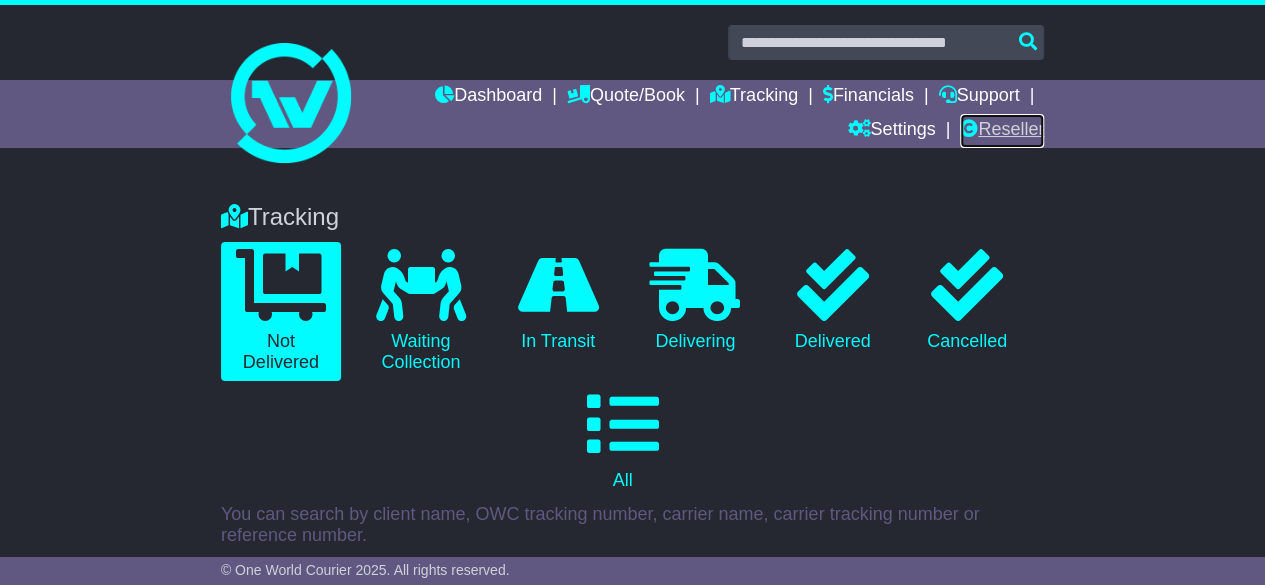 click on "Reseller" at bounding box center (1002, 131) 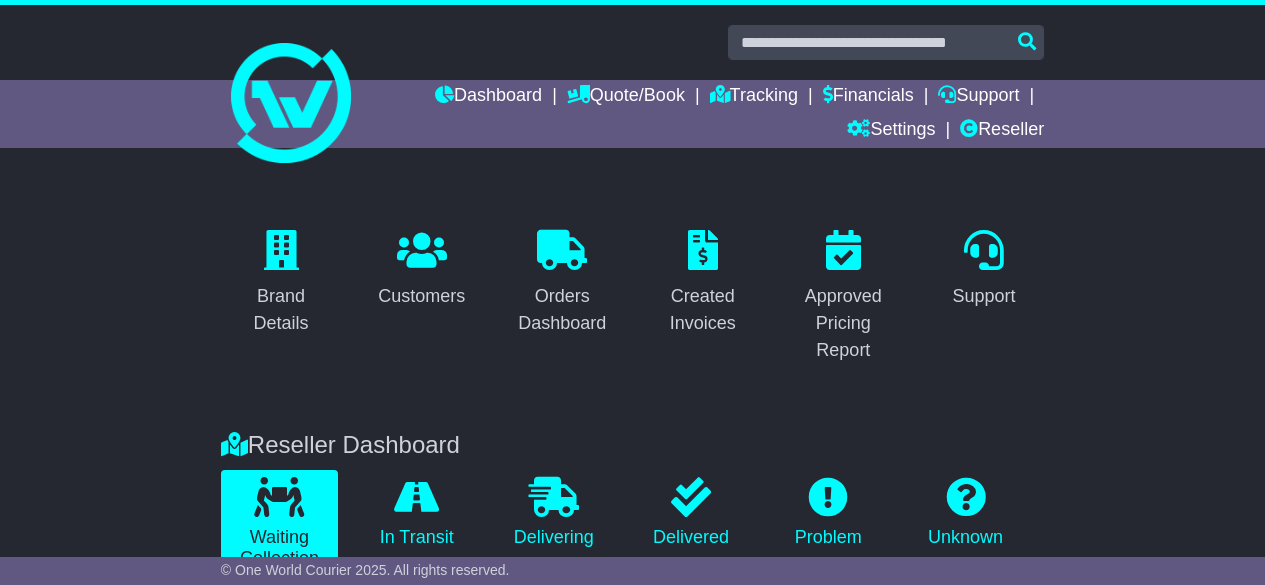 scroll, scrollTop: 0, scrollLeft: 0, axis: both 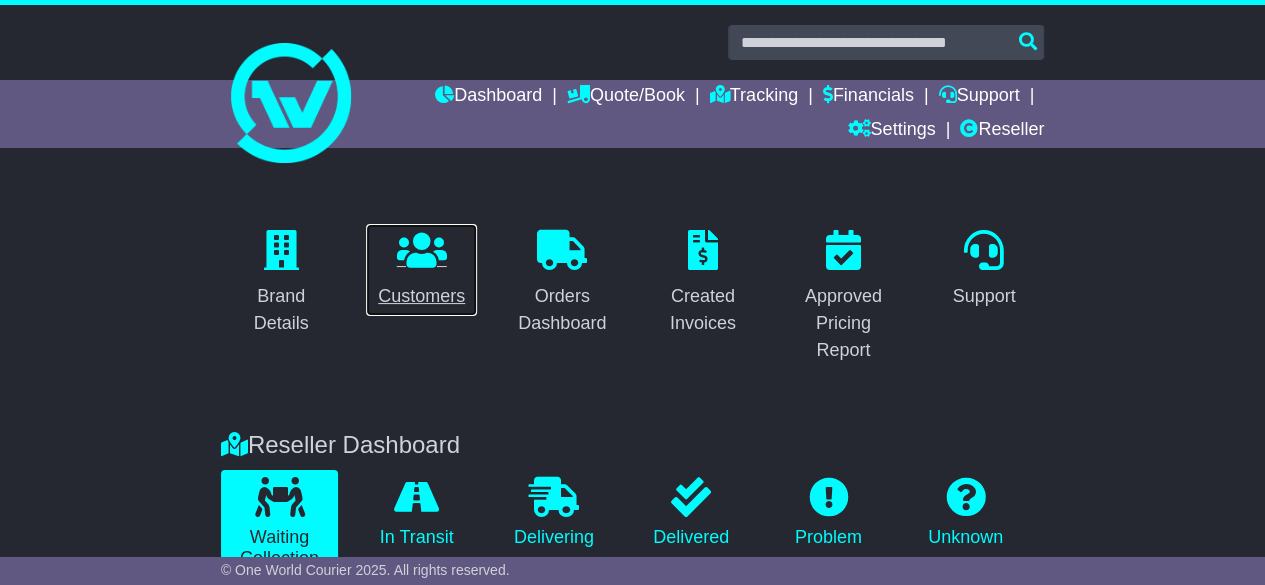 click on "Customers" at bounding box center [421, 296] 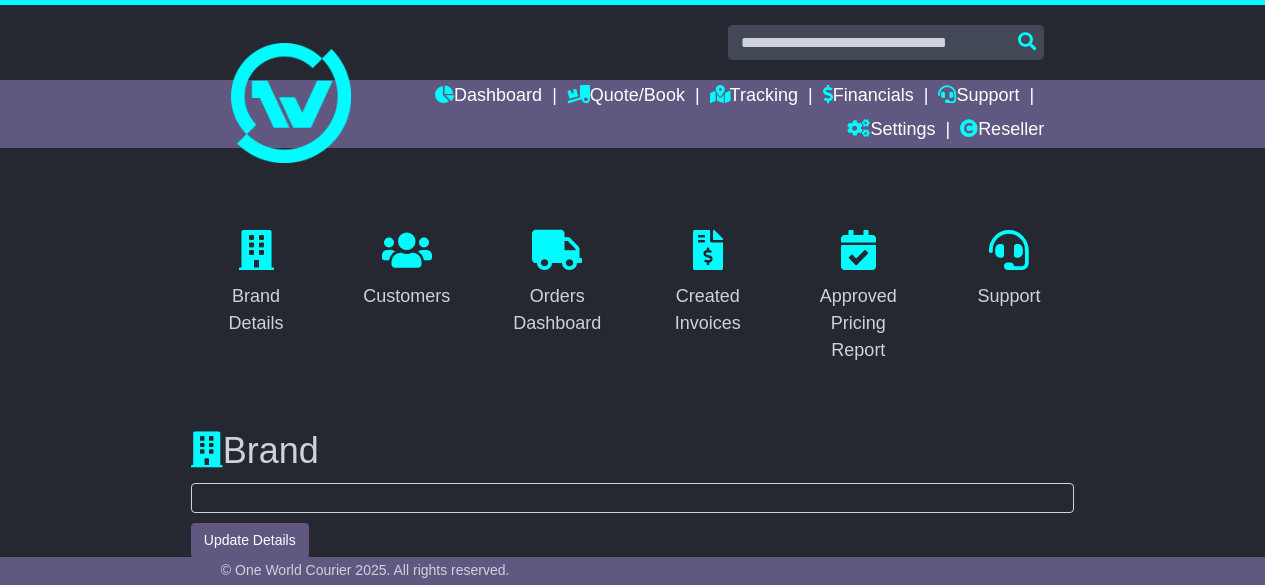 scroll, scrollTop: 998, scrollLeft: 0, axis: vertical 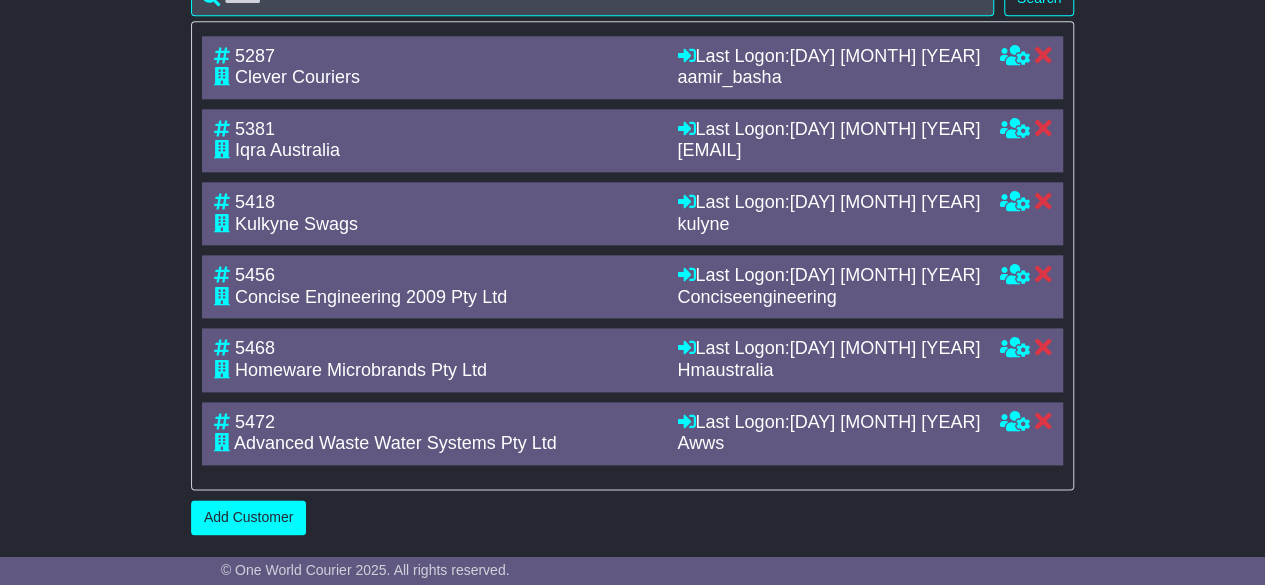 click on "Brand Details
Customers
Orders Dashboard
Created Invoices
Approved Pricing Report
Support
Brand
URL for customers
https://" at bounding box center [632, -205] 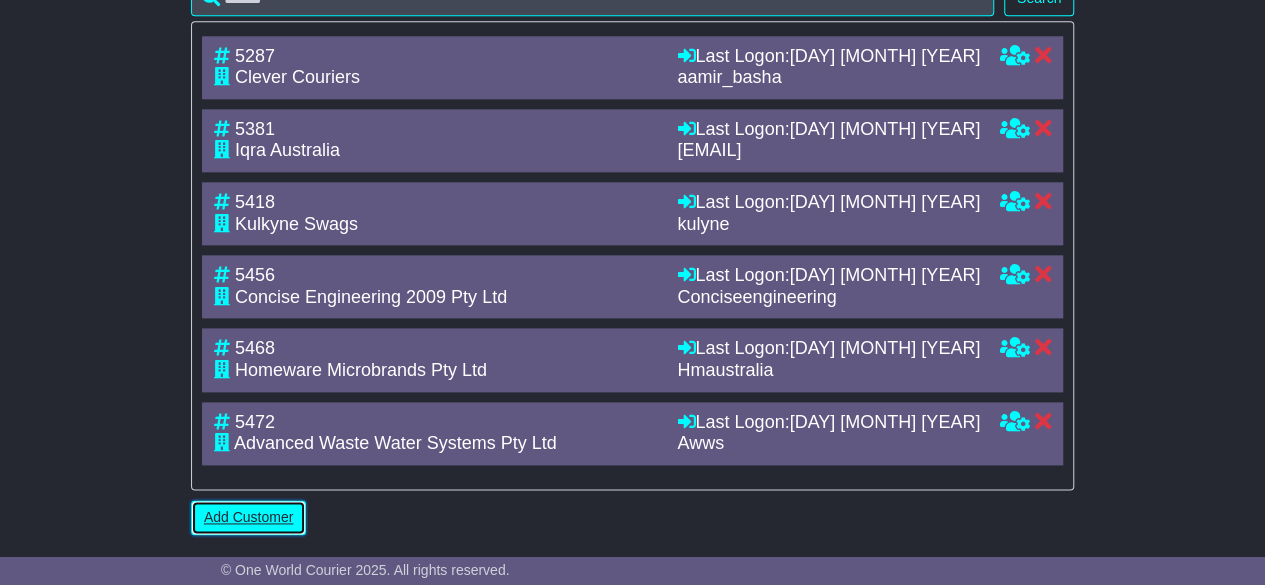 click on "Add Customer" at bounding box center [248, 517] 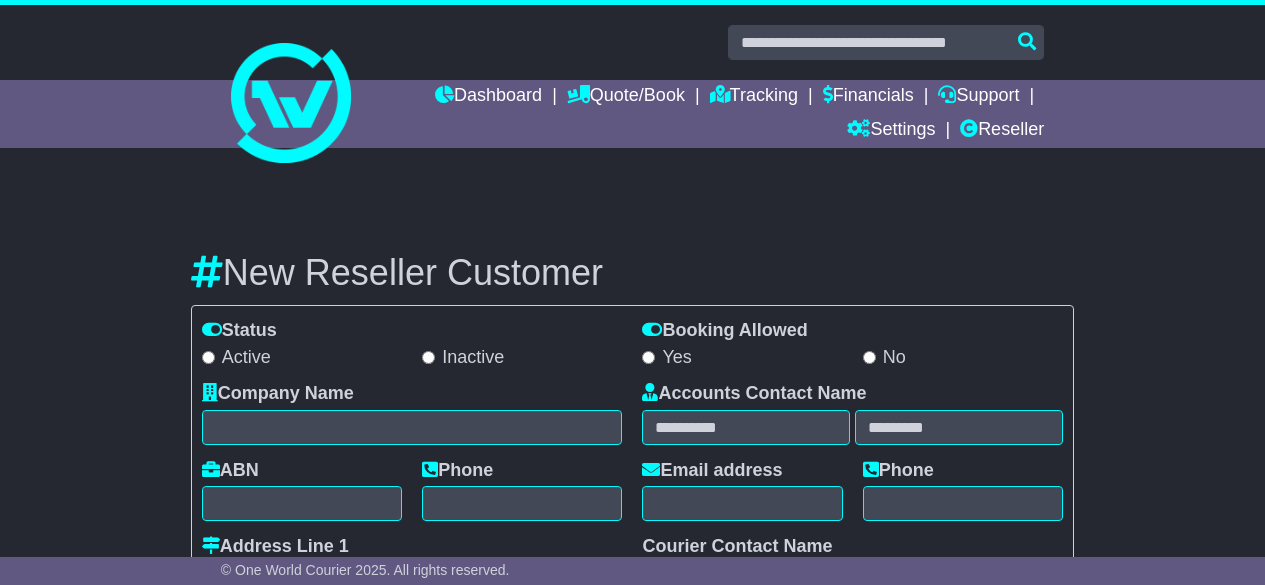 scroll, scrollTop: 0, scrollLeft: 0, axis: both 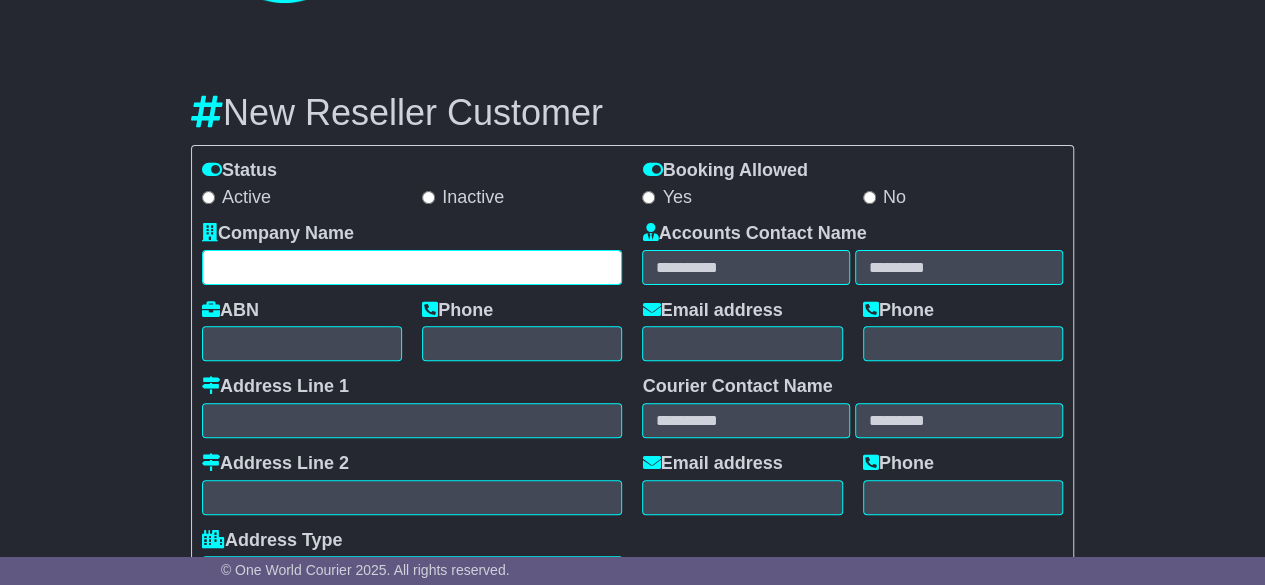 click at bounding box center [412, 267] 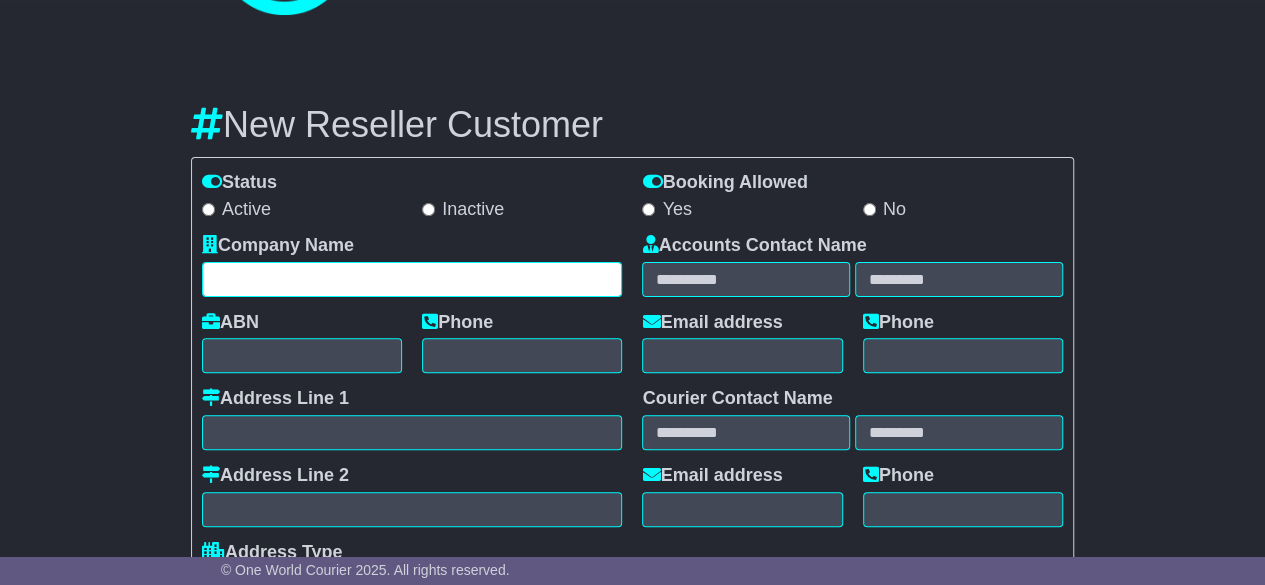 scroll, scrollTop: 149, scrollLeft: 0, axis: vertical 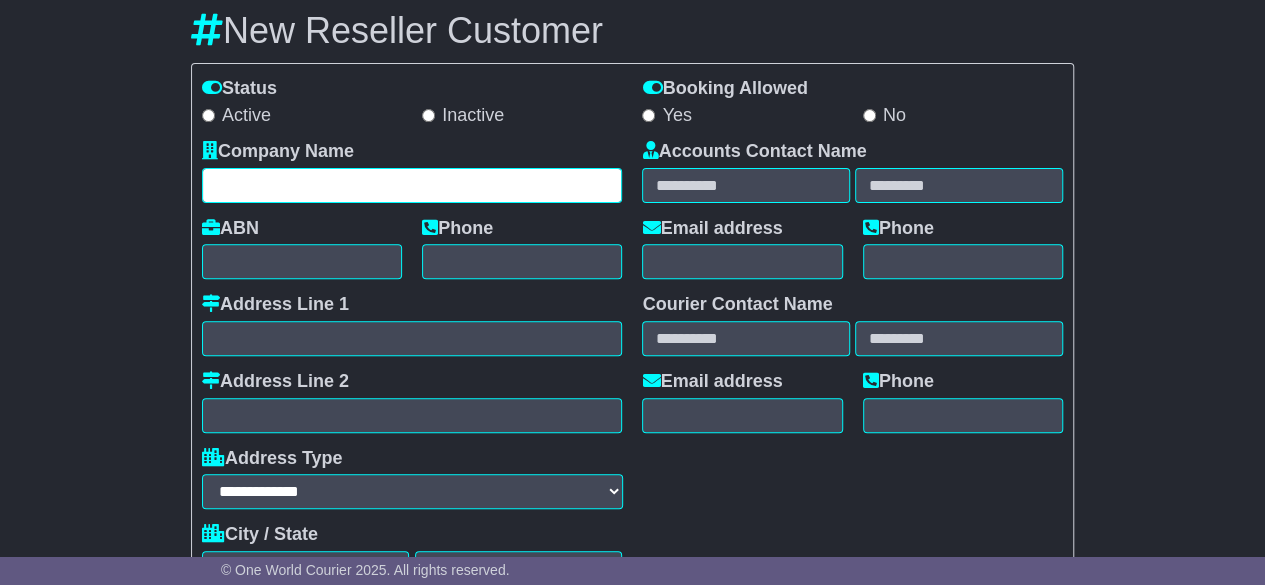 click at bounding box center (412, 185) 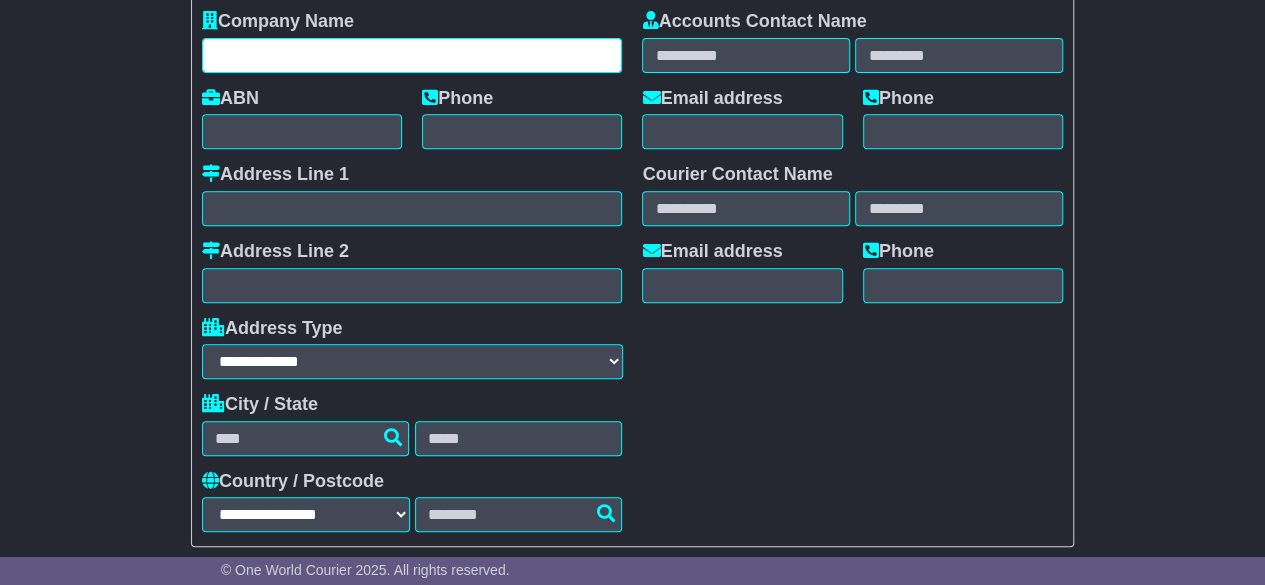 scroll, scrollTop: 428, scrollLeft: 0, axis: vertical 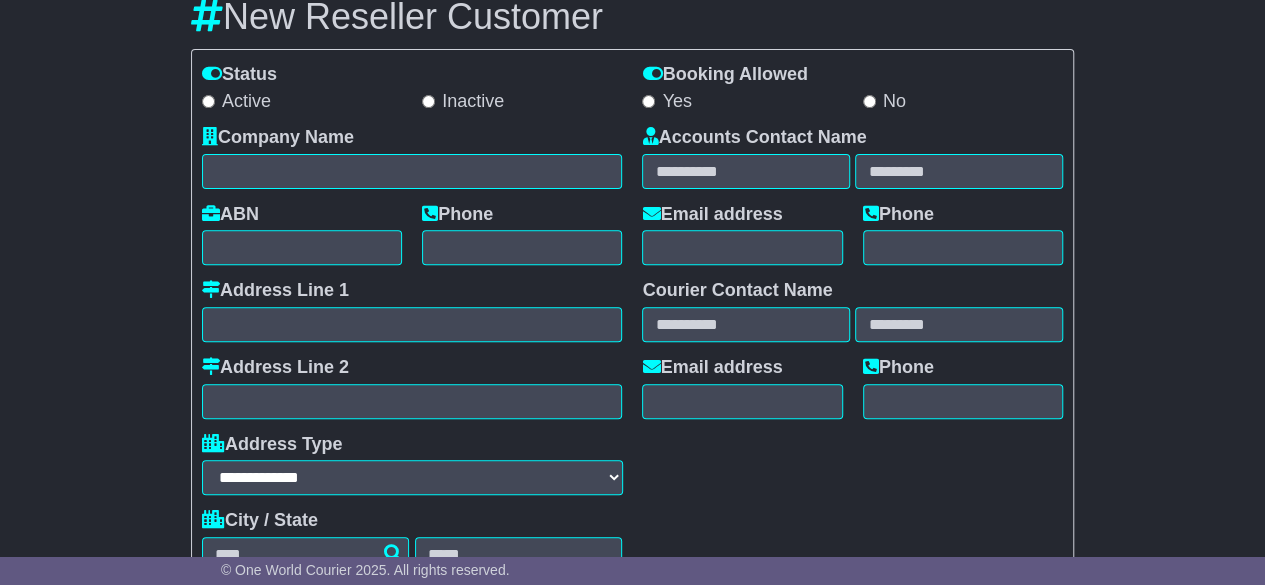 drag, startPoint x: 276, startPoint y: 208, endPoint x: 224, endPoint y: 214, distance: 52.34501 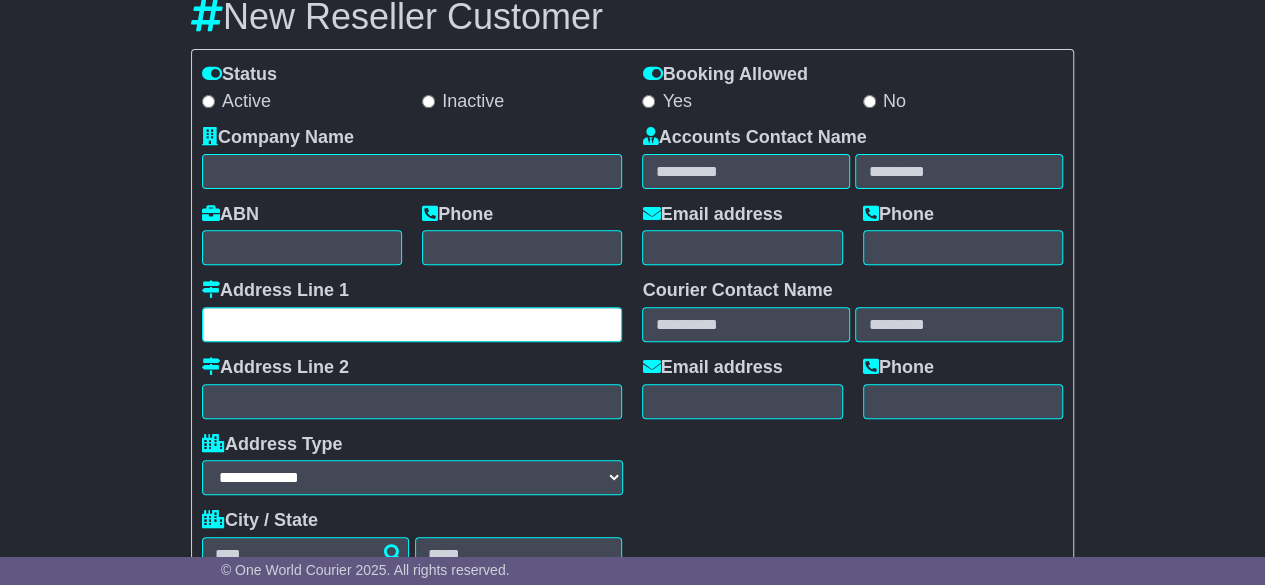 click at bounding box center (412, 324) 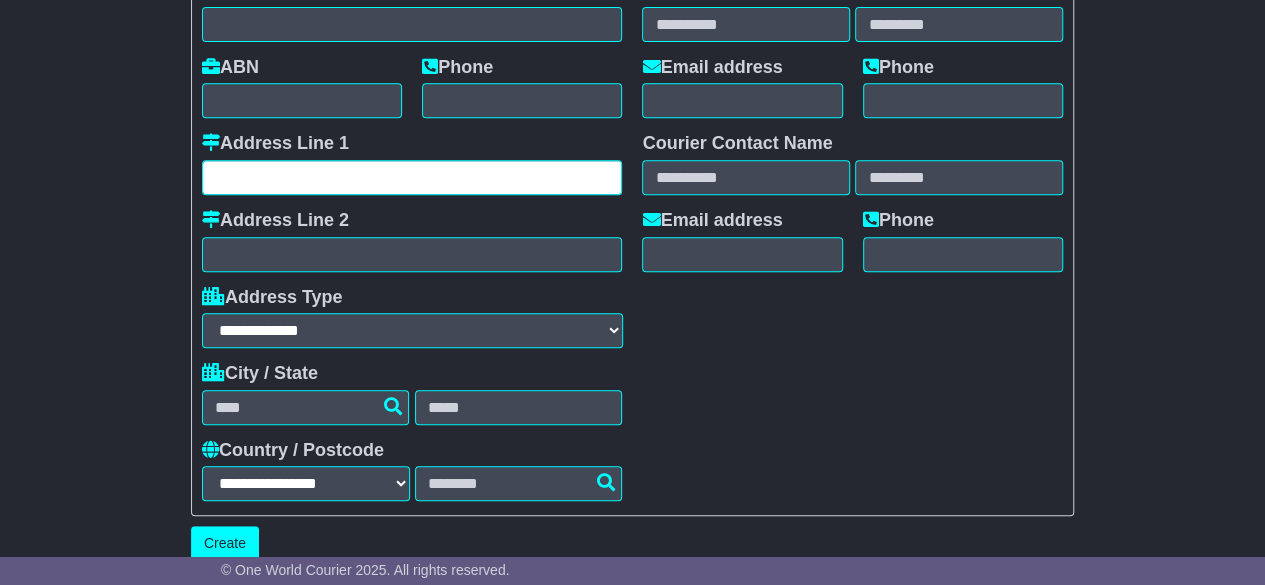 scroll, scrollTop: 428, scrollLeft: 0, axis: vertical 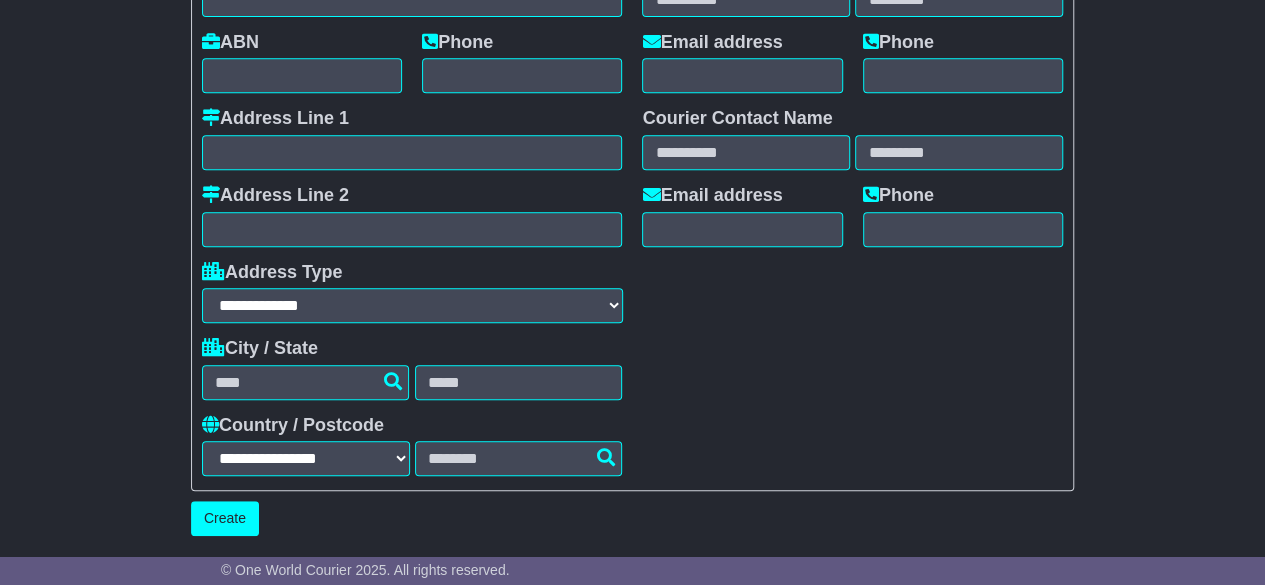 click on "Accounts Contact Name
Email address
Phone
Courier Contact Name
Email address
Phone" at bounding box center (852, 215) 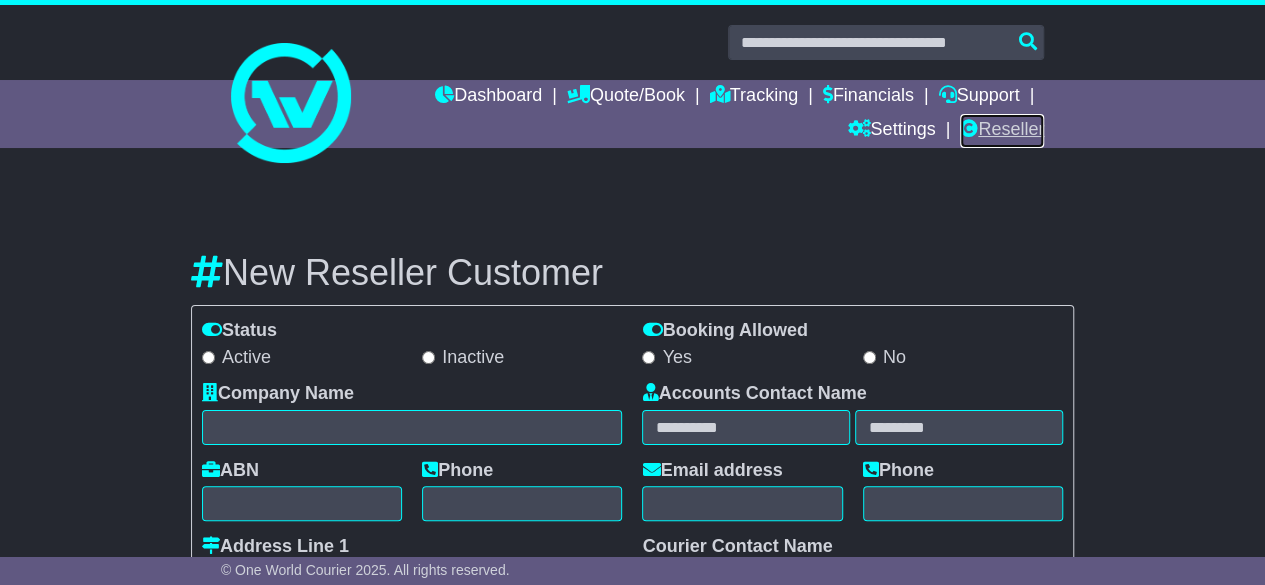 click on "Reseller" at bounding box center [1002, 131] 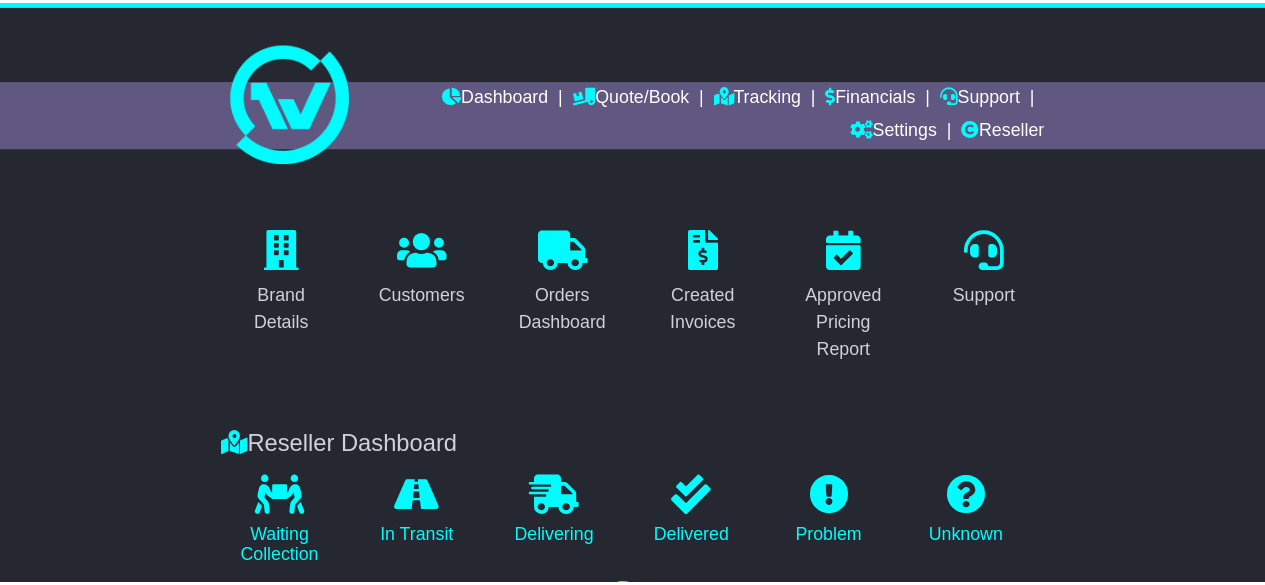 scroll, scrollTop: 0, scrollLeft: 0, axis: both 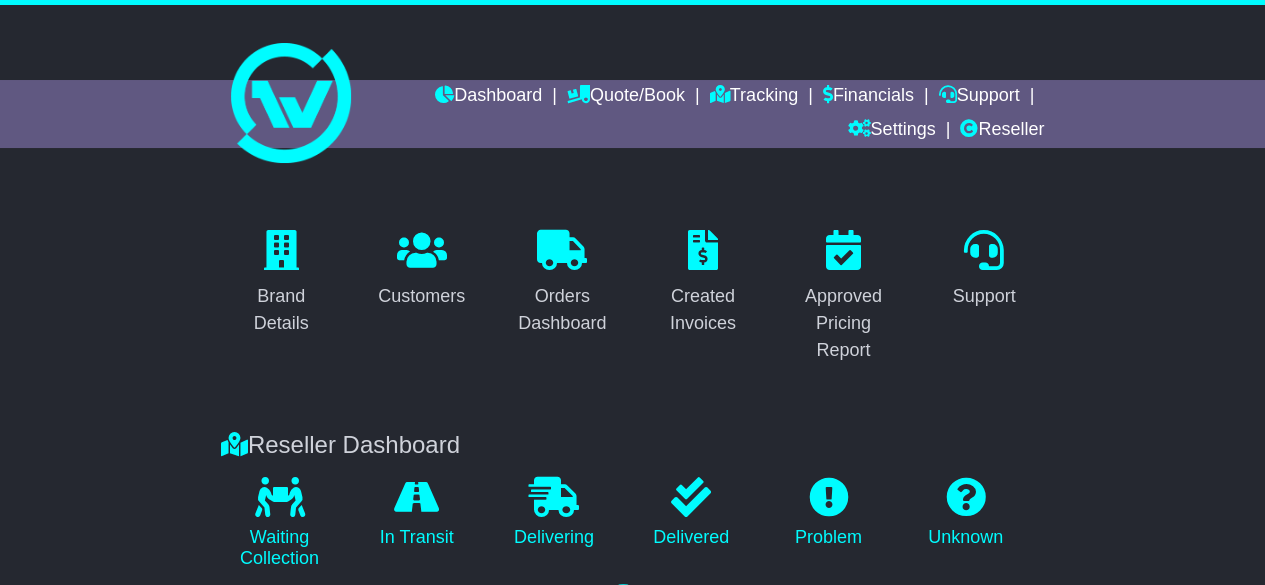 type on "**********" 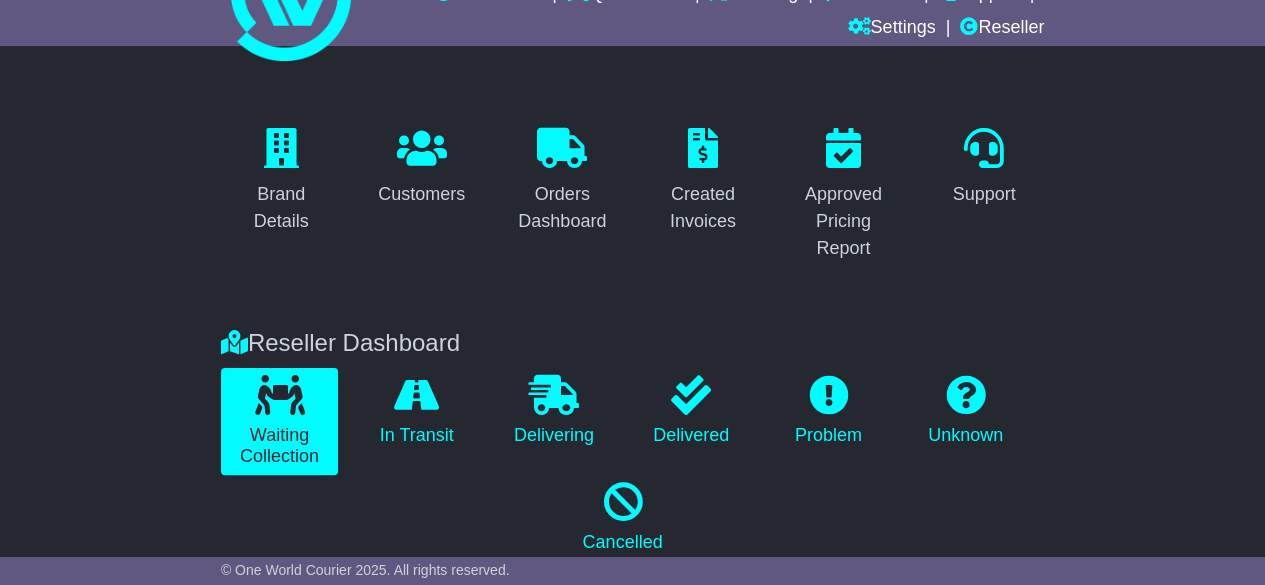 scroll, scrollTop: 0, scrollLeft: 0, axis: both 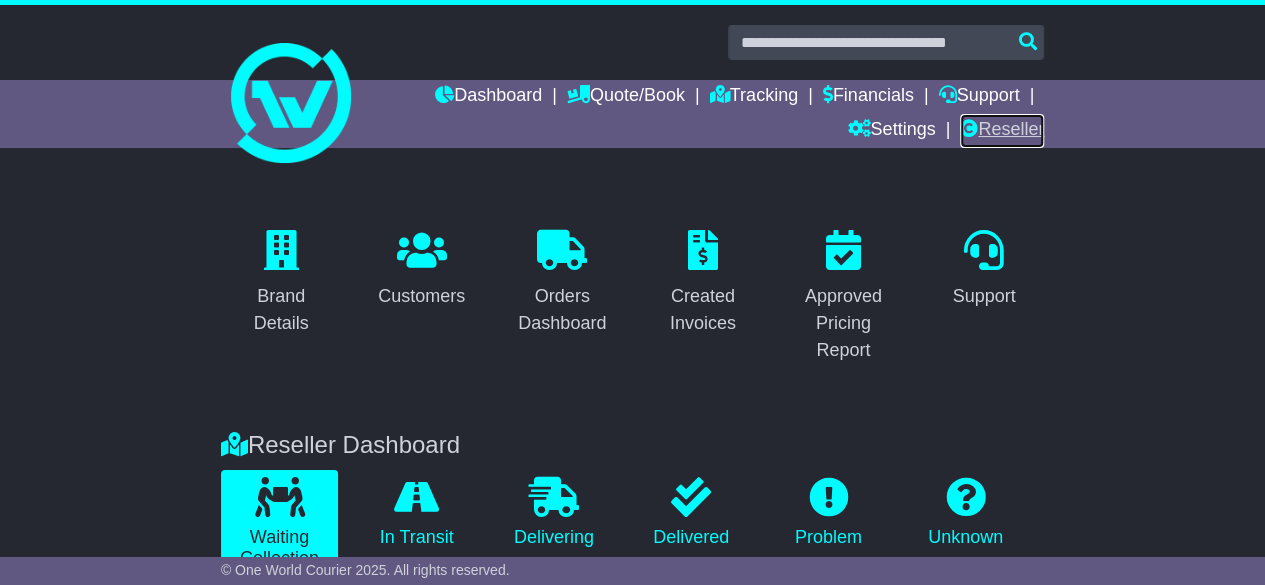click on "Reseller" at bounding box center (1002, 131) 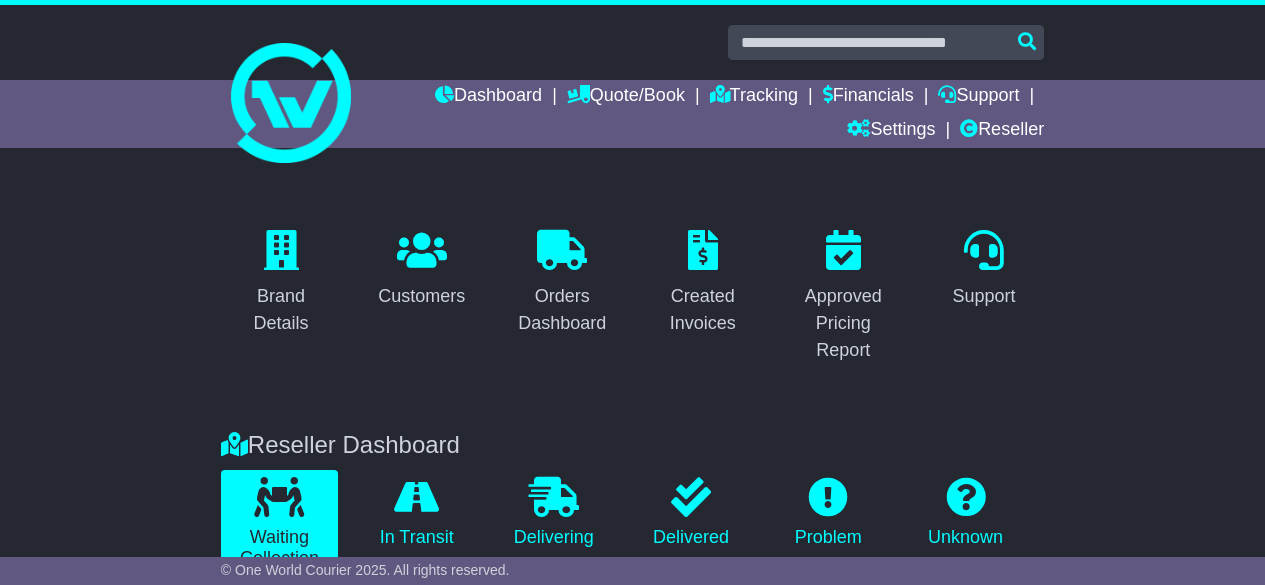 scroll, scrollTop: 0, scrollLeft: 0, axis: both 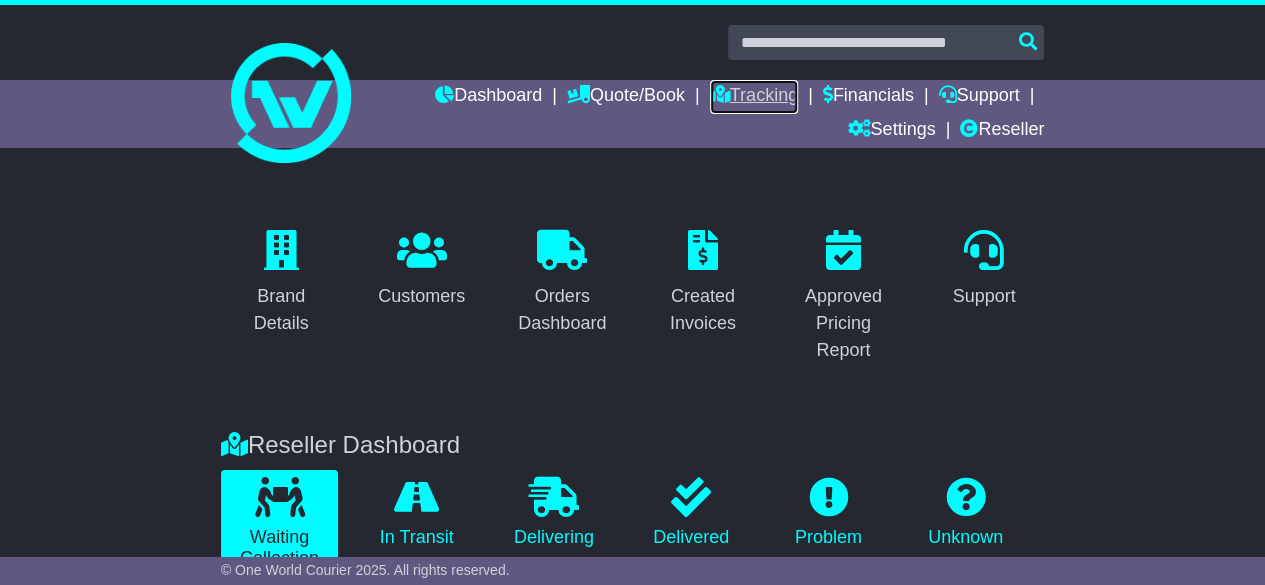 click on "Tracking" at bounding box center (754, 97) 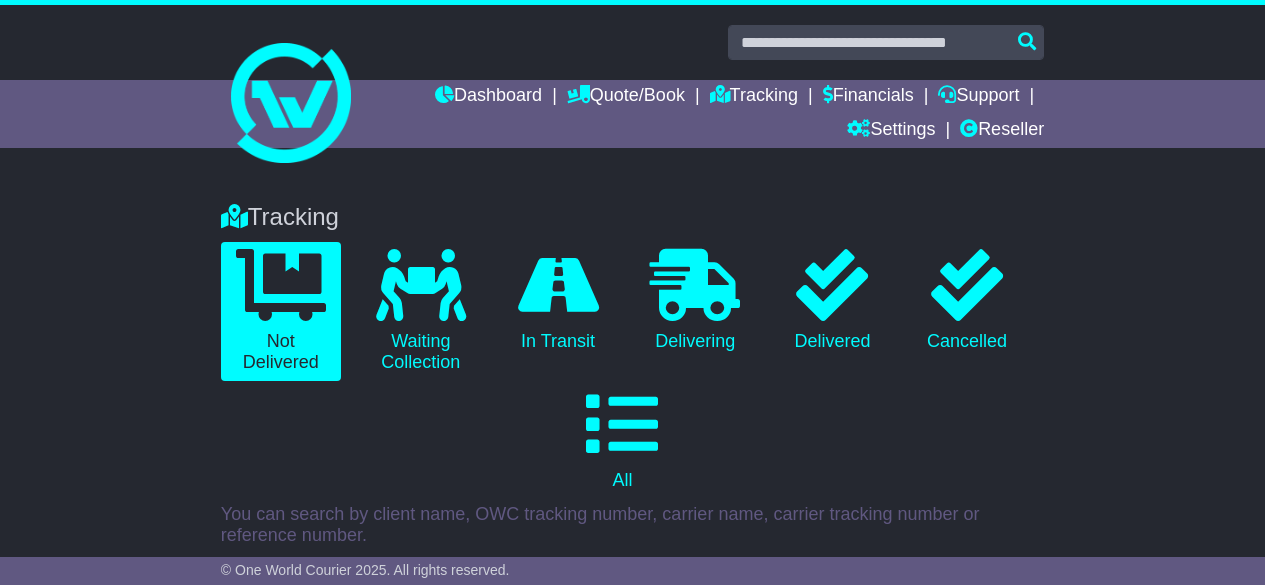 scroll, scrollTop: 0, scrollLeft: 0, axis: both 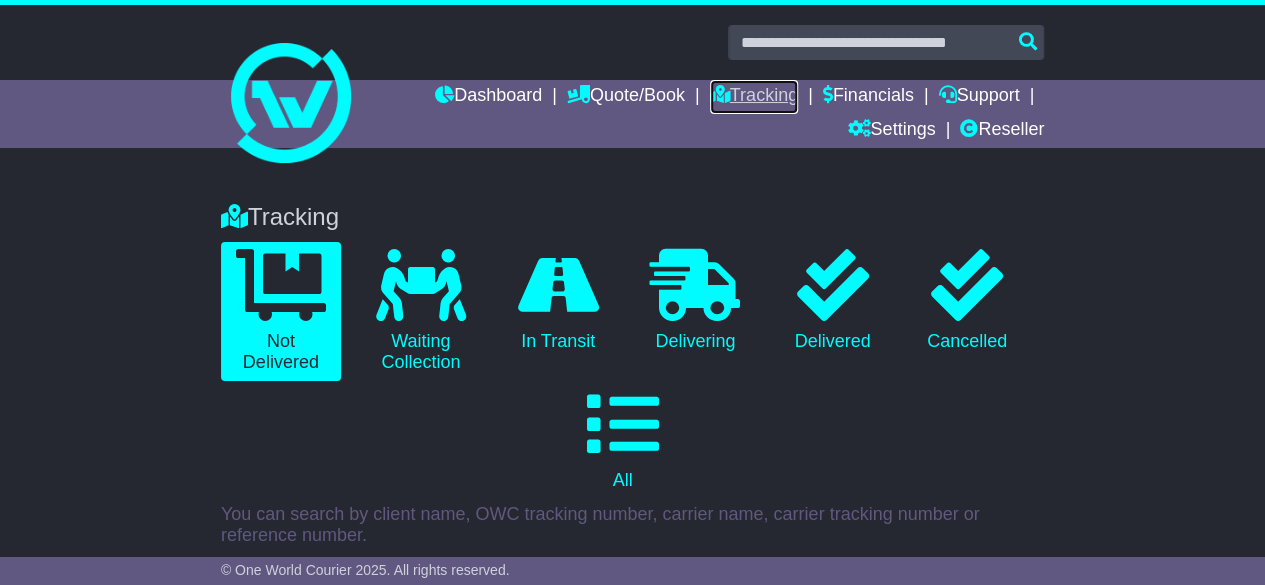click on "Tracking" at bounding box center [754, 97] 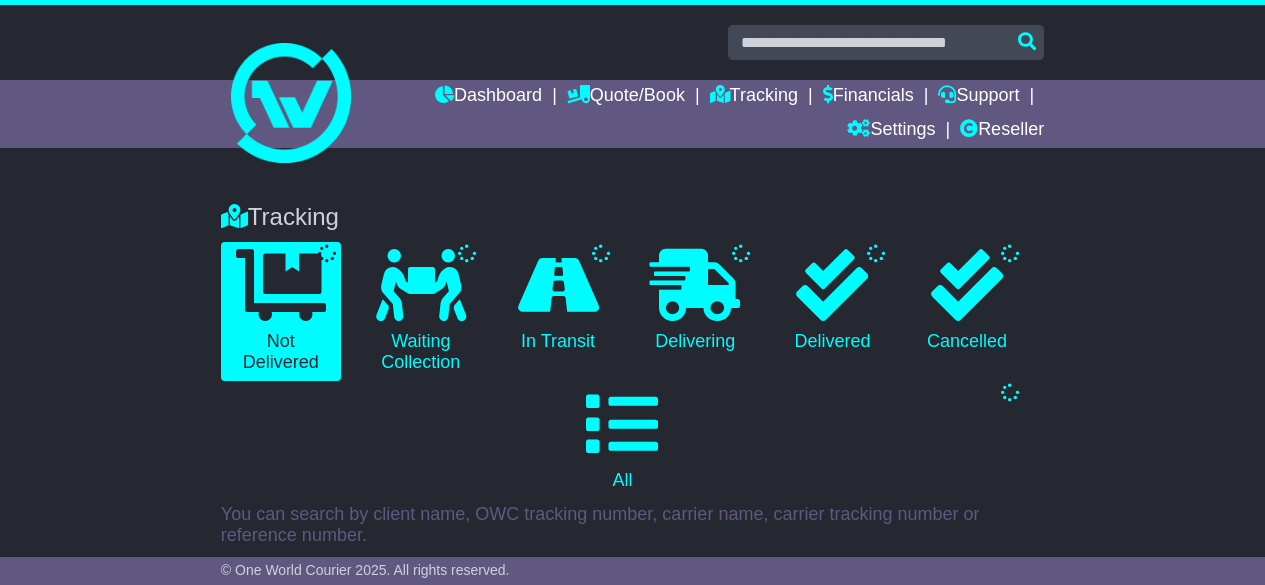 scroll, scrollTop: 0, scrollLeft: 0, axis: both 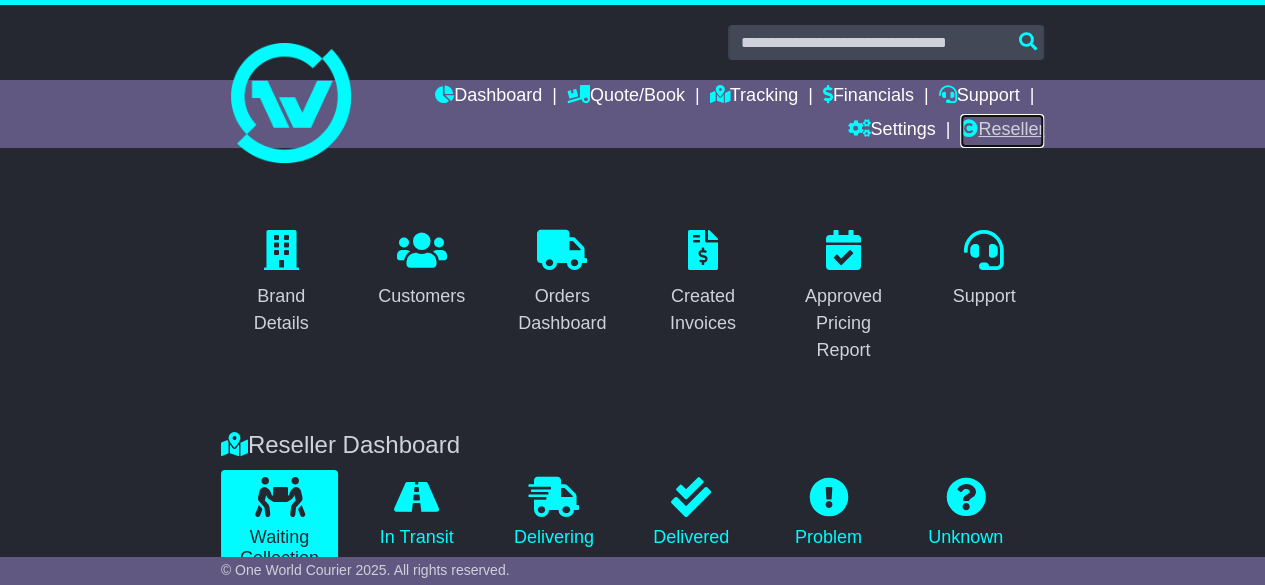click on "Reseller" at bounding box center [1002, 131] 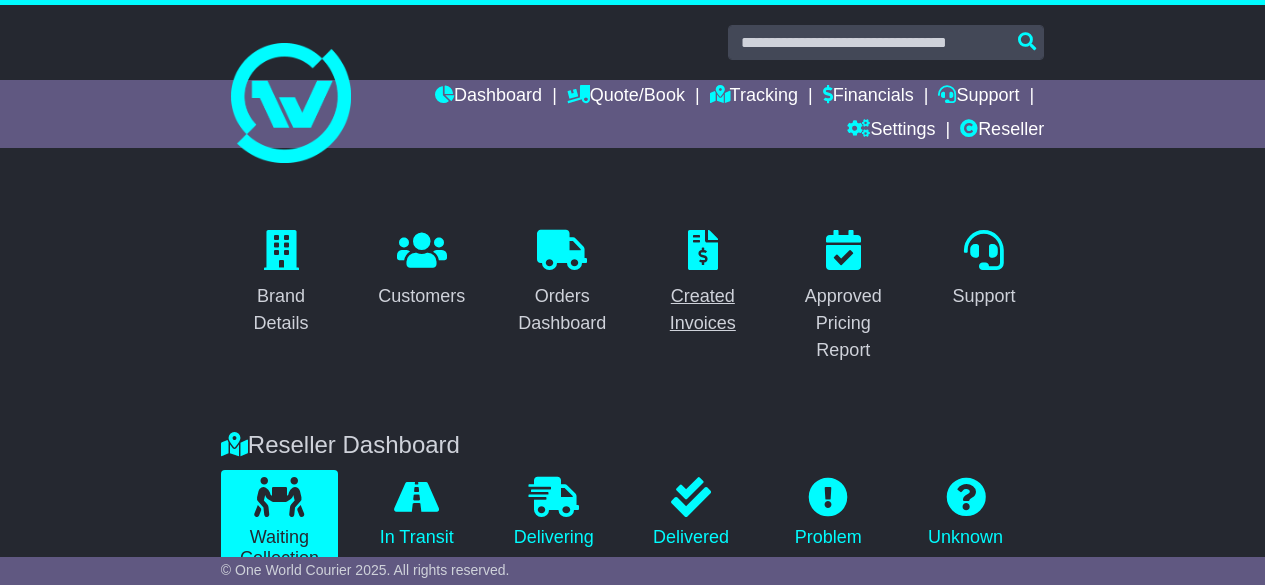 scroll, scrollTop: 0, scrollLeft: 0, axis: both 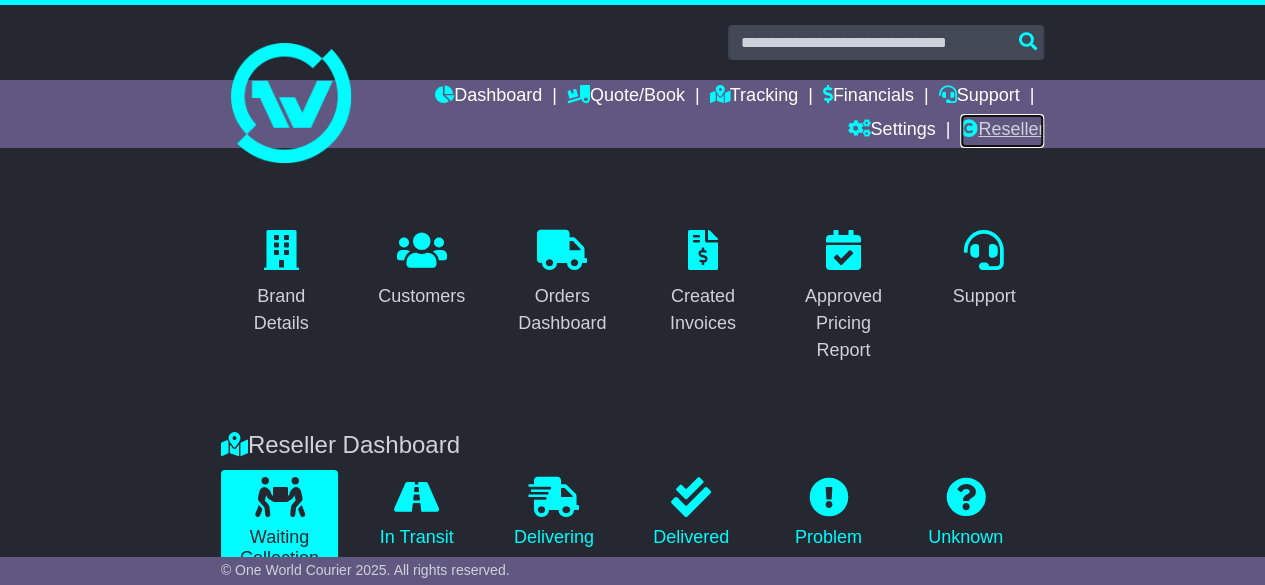 click on "Reseller" at bounding box center [1002, 131] 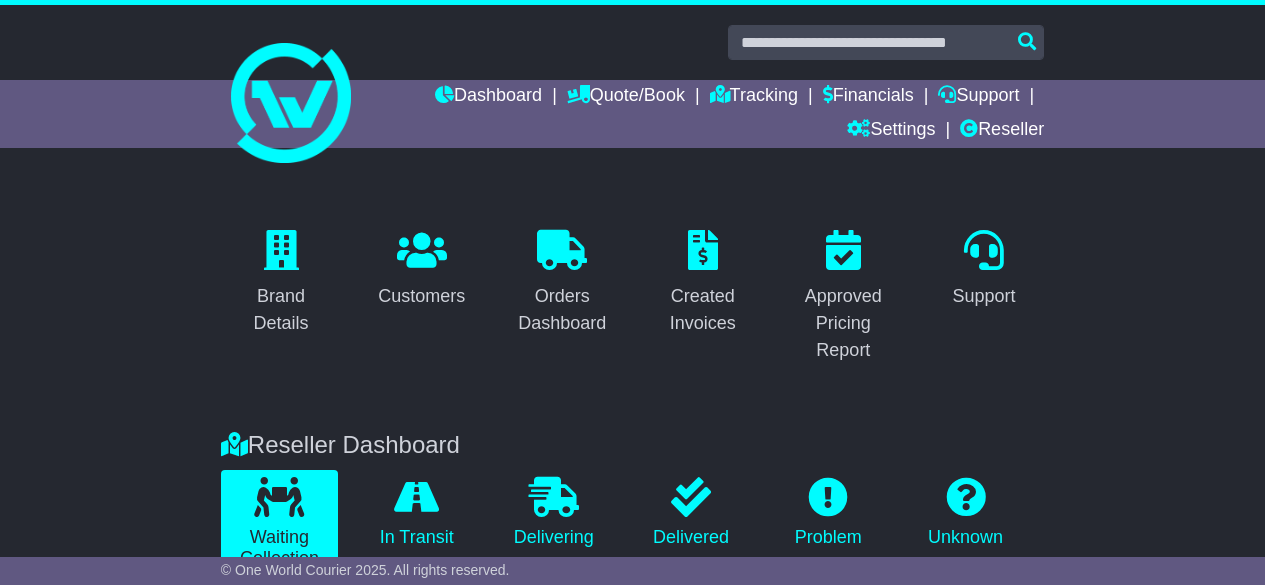 scroll, scrollTop: 480, scrollLeft: 0, axis: vertical 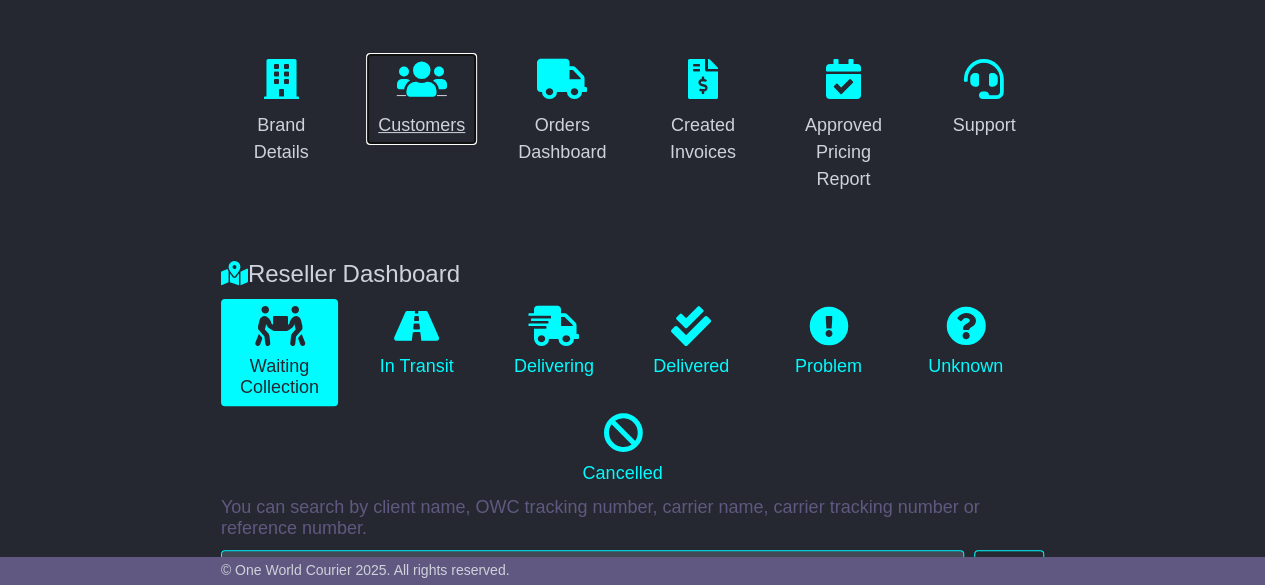 click at bounding box center (422, 79) 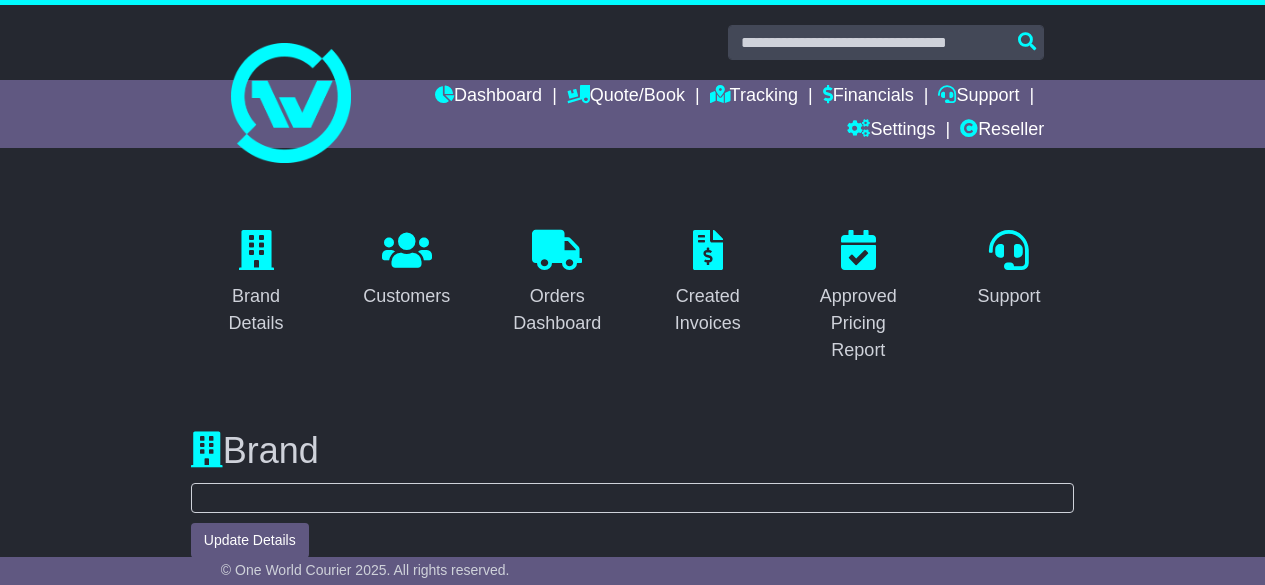 scroll, scrollTop: 998, scrollLeft: 0, axis: vertical 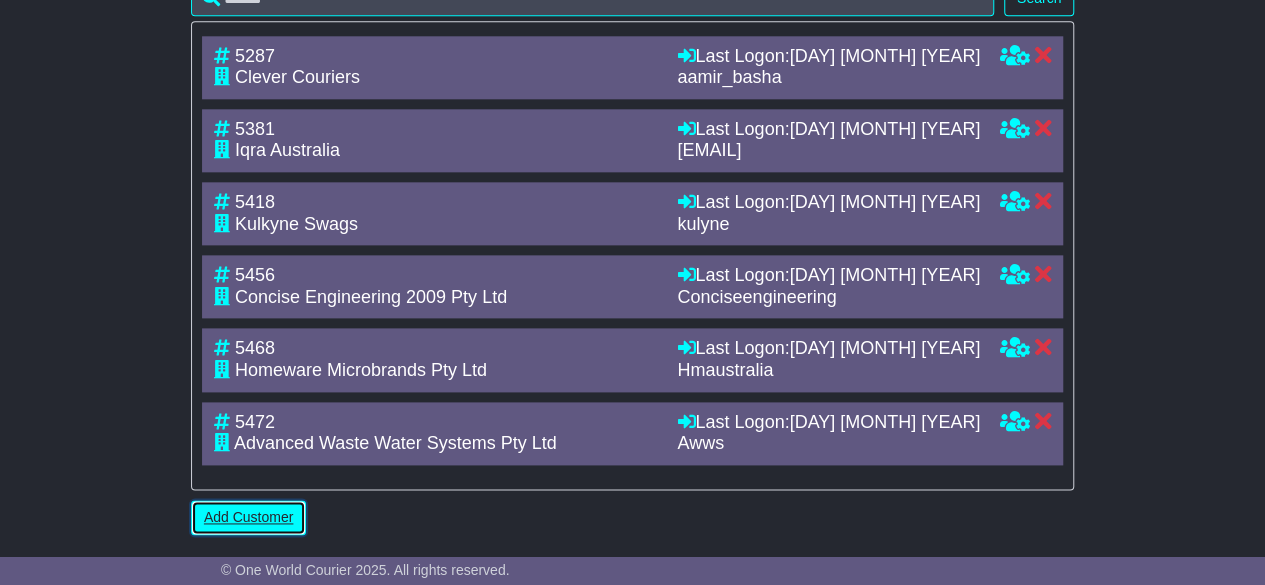 click on "Add Customer" at bounding box center [248, 517] 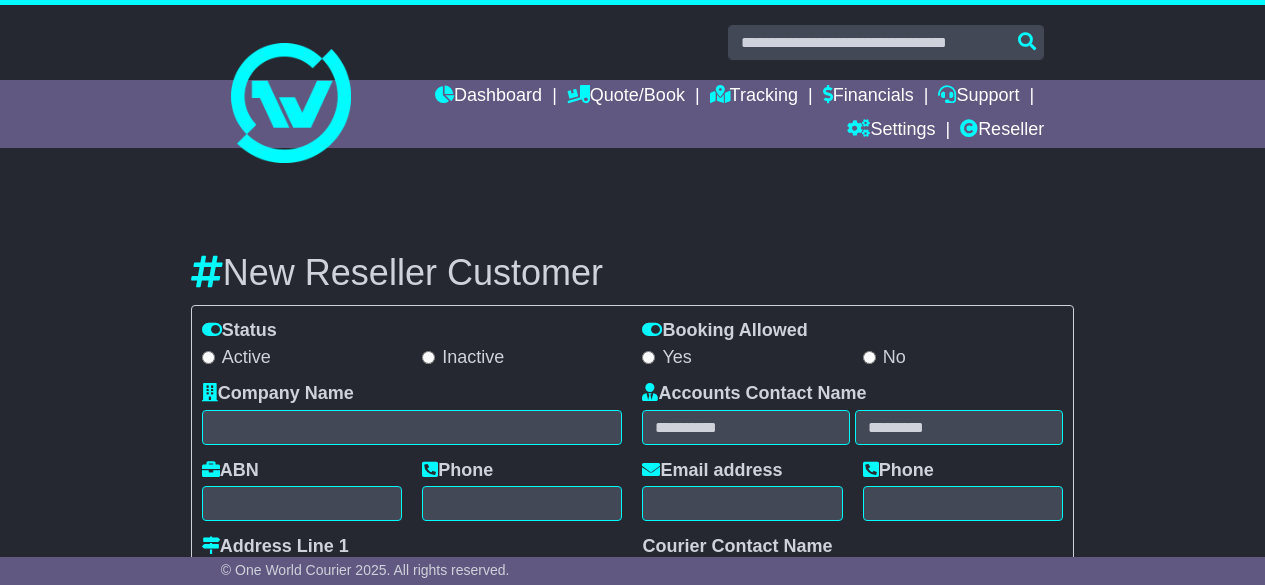 scroll, scrollTop: 0, scrollLeft: 0, axis: both 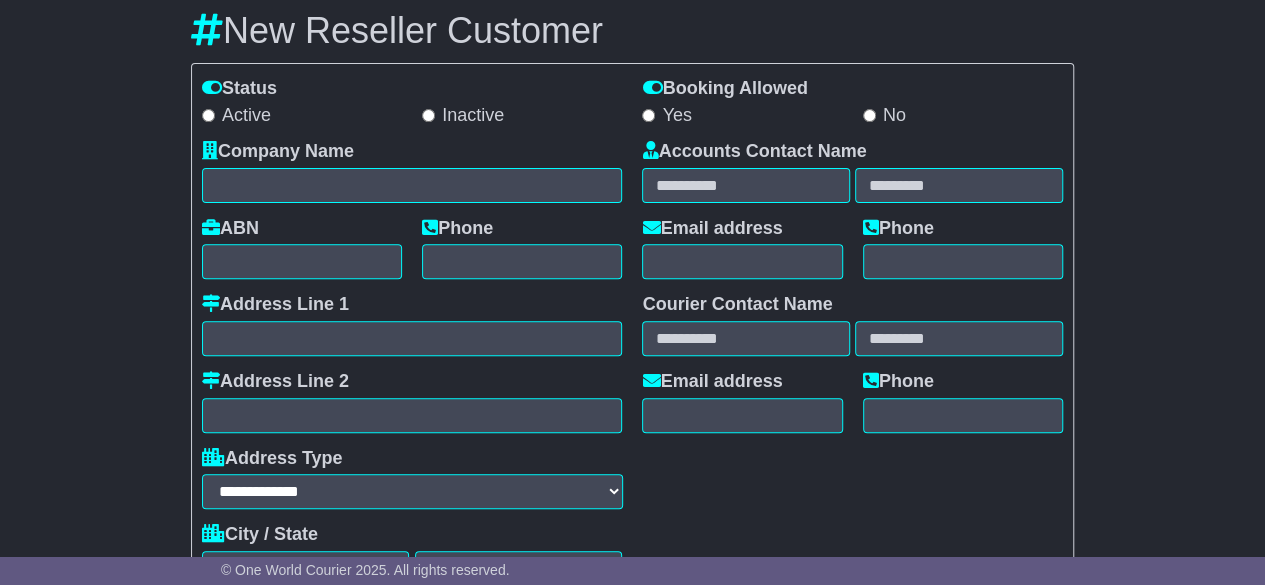 click on "Accounts Contact Name
Email address
Phone
Courier Contact Name
Email address
Phone" at bounding box center (852, 401) 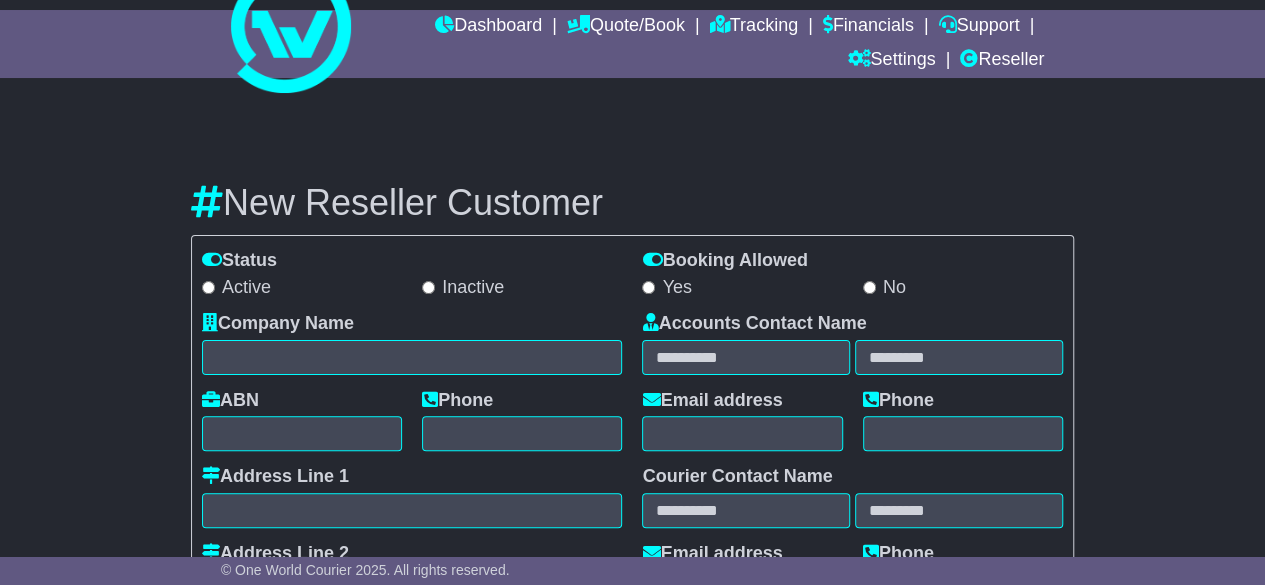 scroll, scrollTop: 0, scrollLeft: 0, axis: both 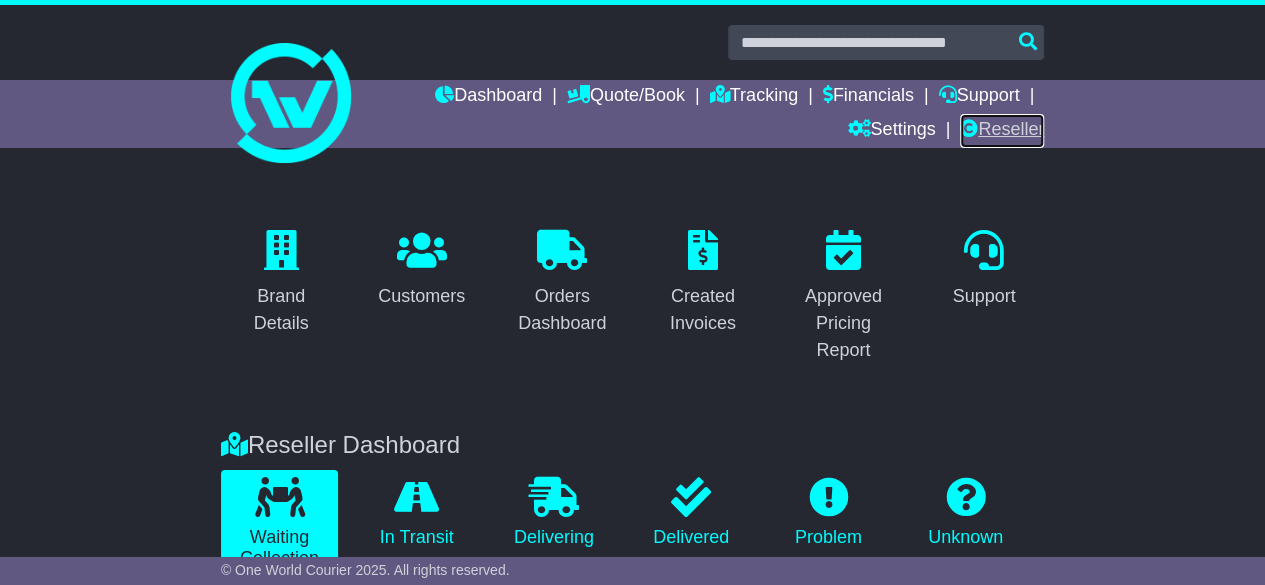 click on "Reseller" at bounding box center (1002, 131) 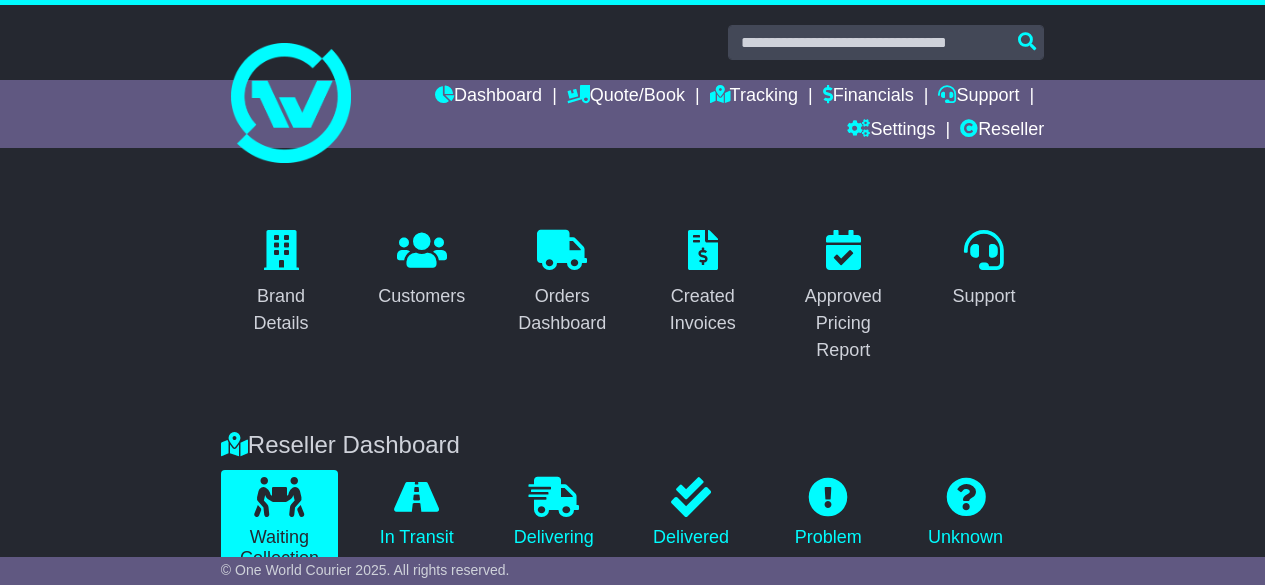 scroll, scrollTop: 0, scrollLeft: 0, axis: both 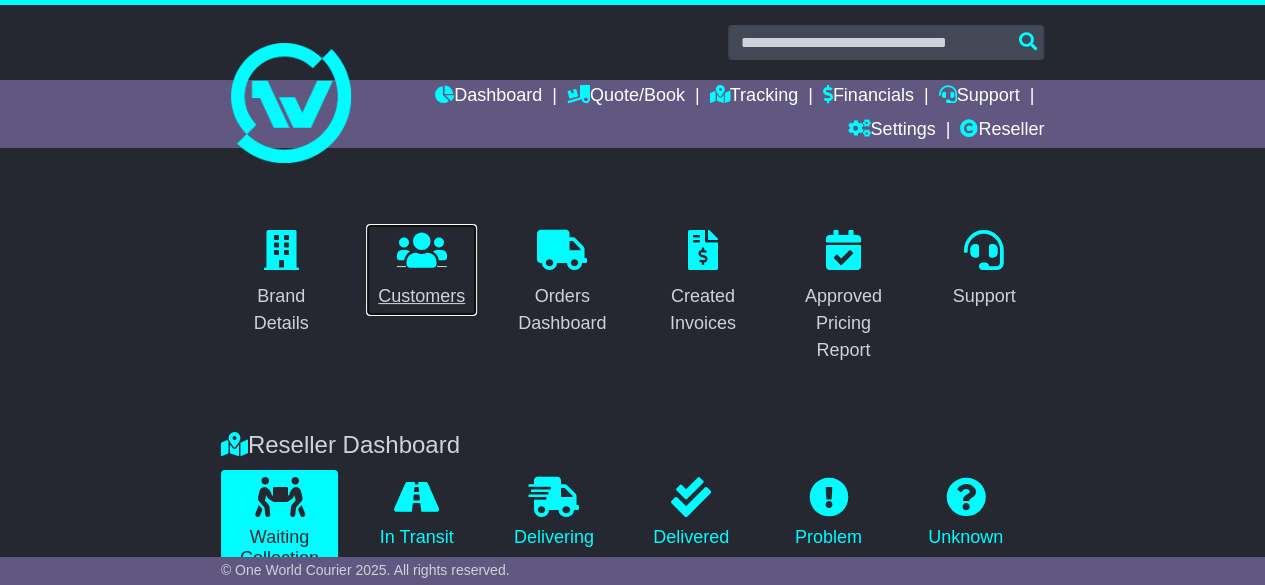 click on "Customers" at bounding box center [421, 270] 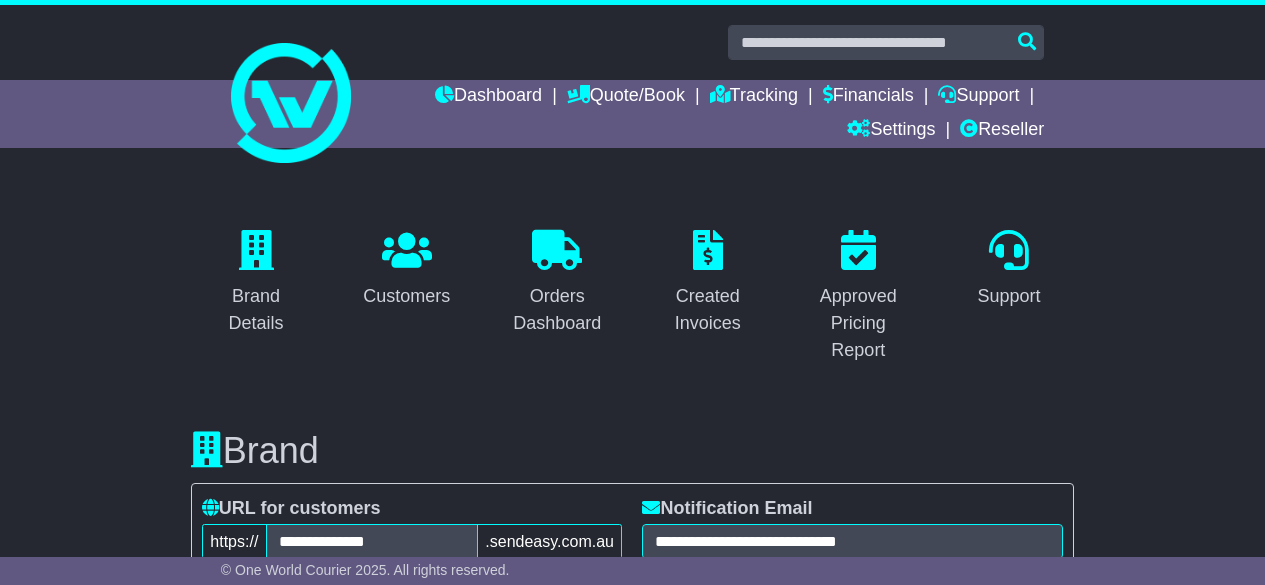 scroll, scrollTop: 1299, scrollLeft: 0, axis: vertical 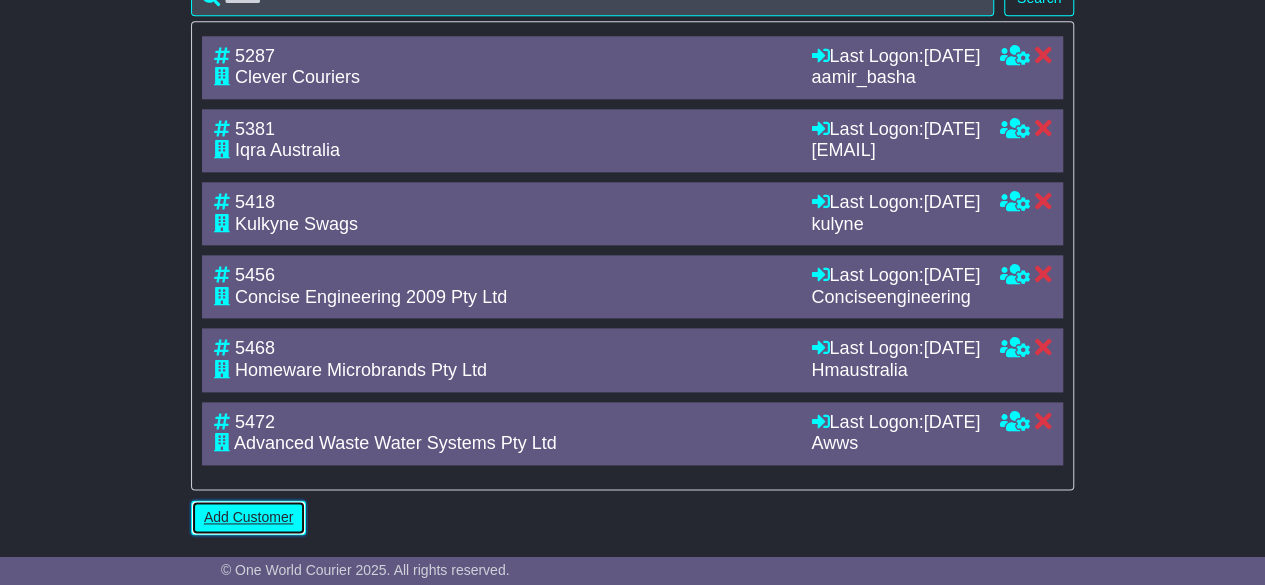 click on "Add Customer" at bounding box center (248, 517) 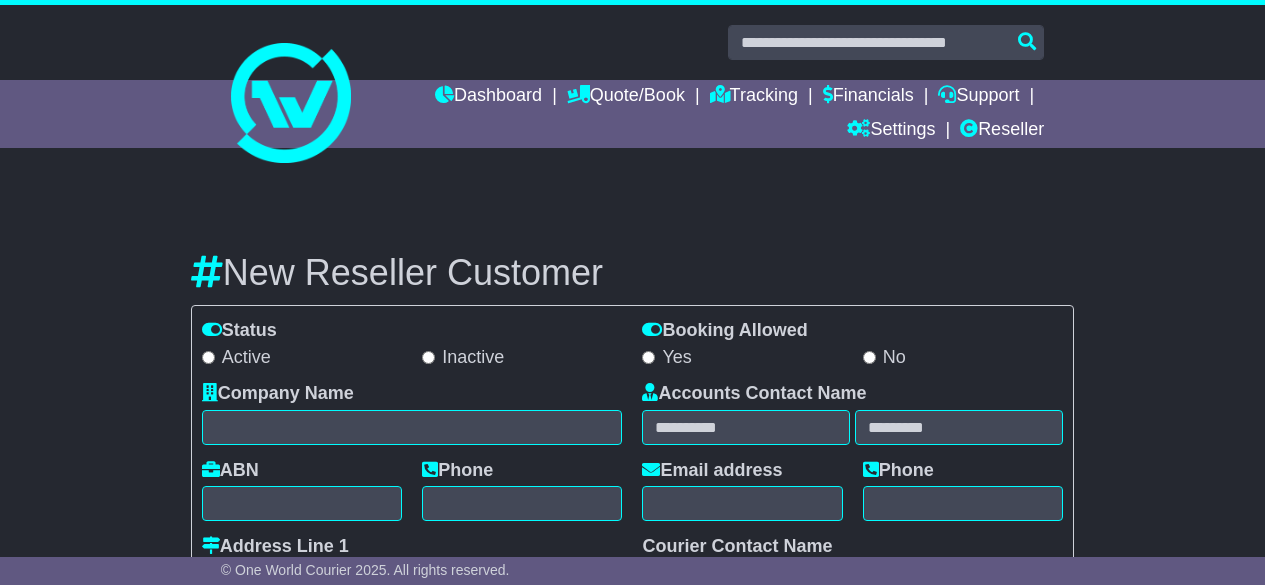 scroll, scrollTop: 0, scrollLeft: 0, axis: both 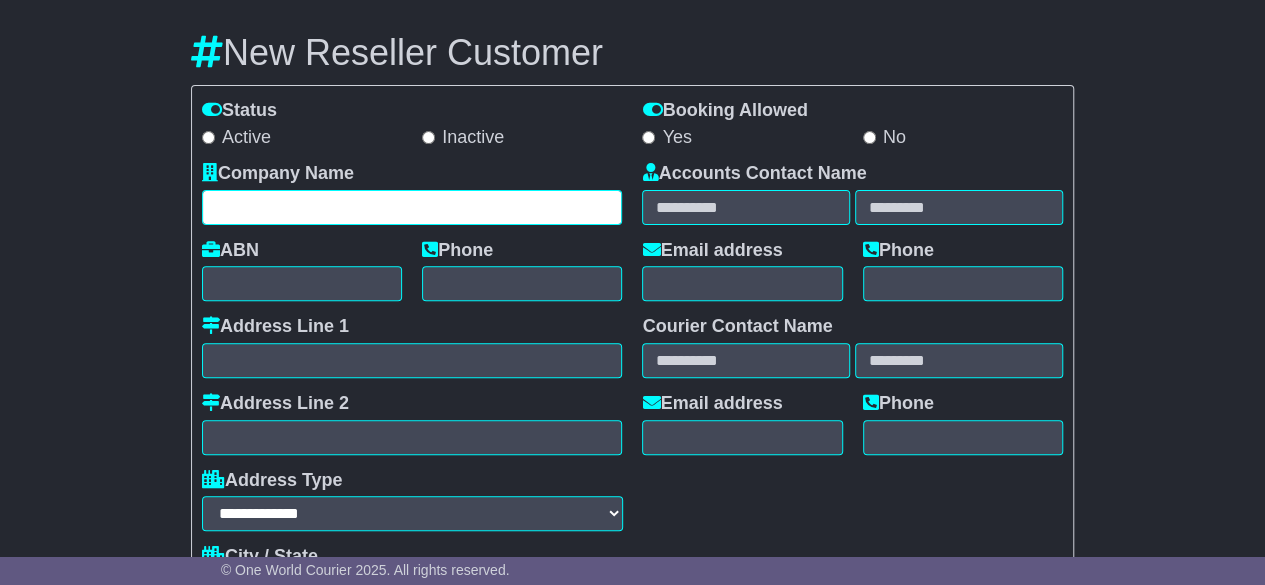 click at bounding box center (412, 207) 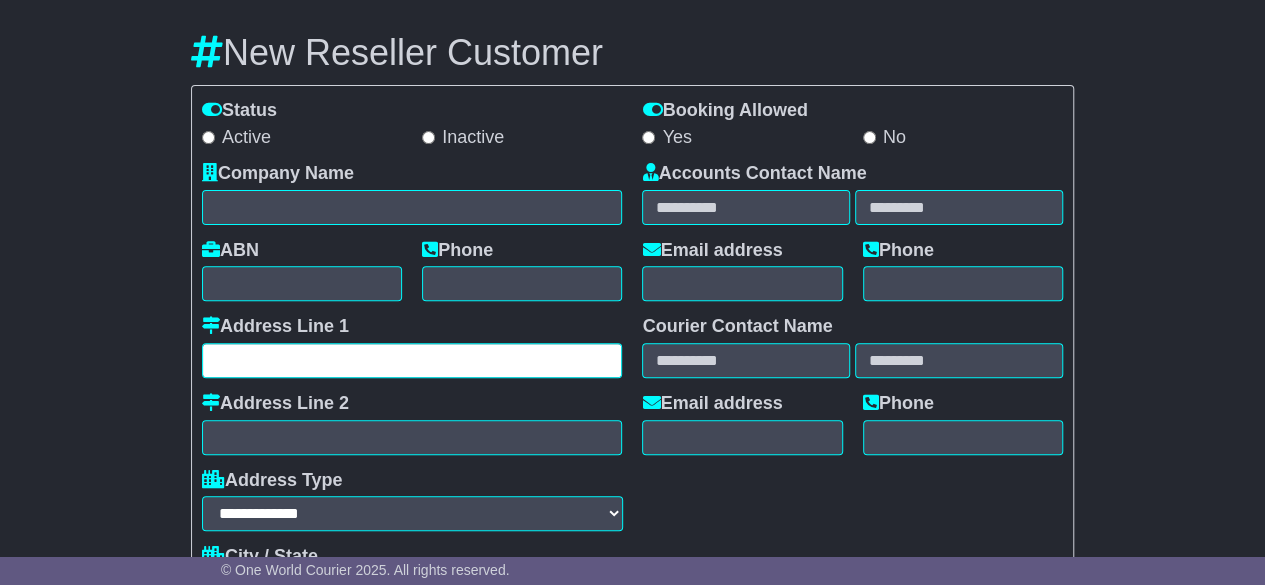 click at bounding box center (412, 360) 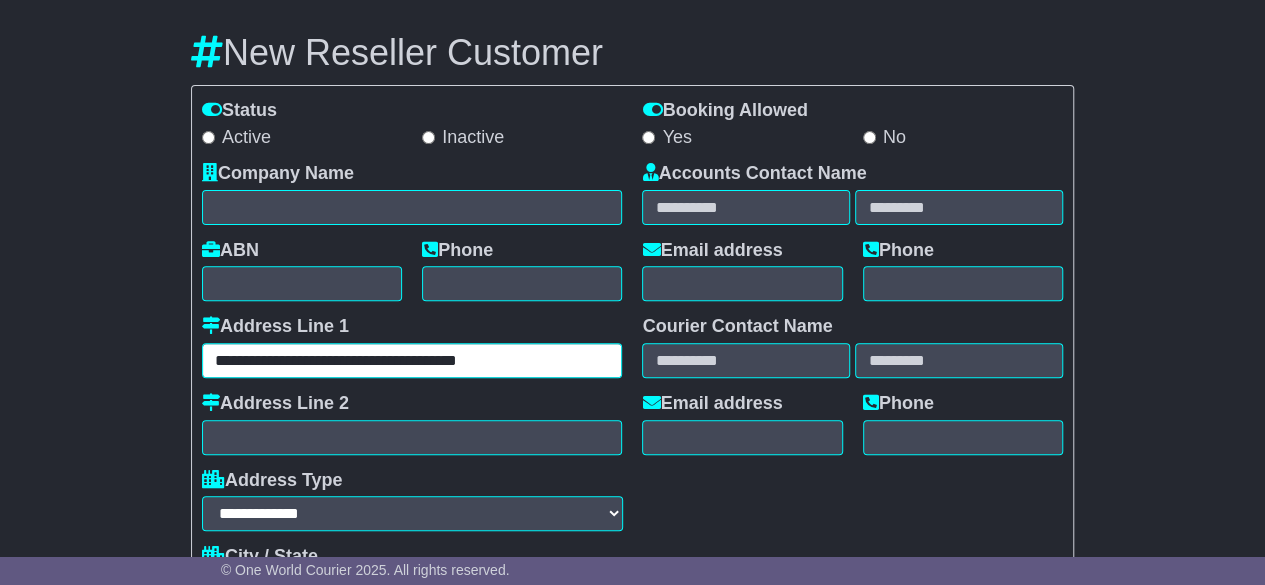 drag, startPoint x: 521, startPoint y: 355, endPoint x: 344, endPoint y: 374, distance: 178.01685 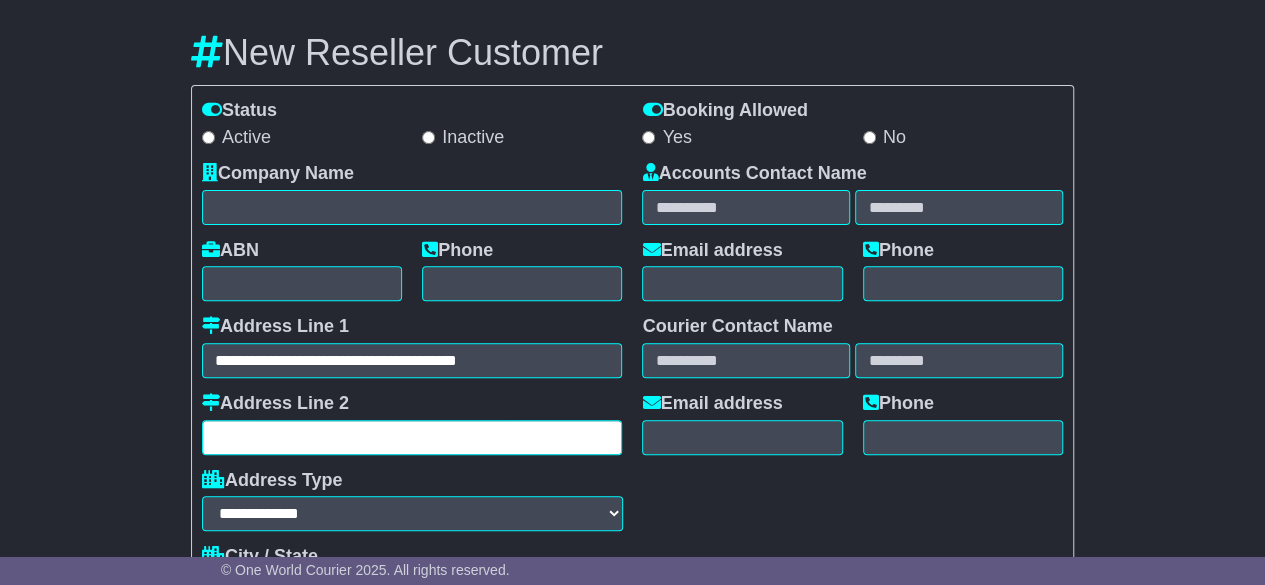 click at bounding box center (412, 437) 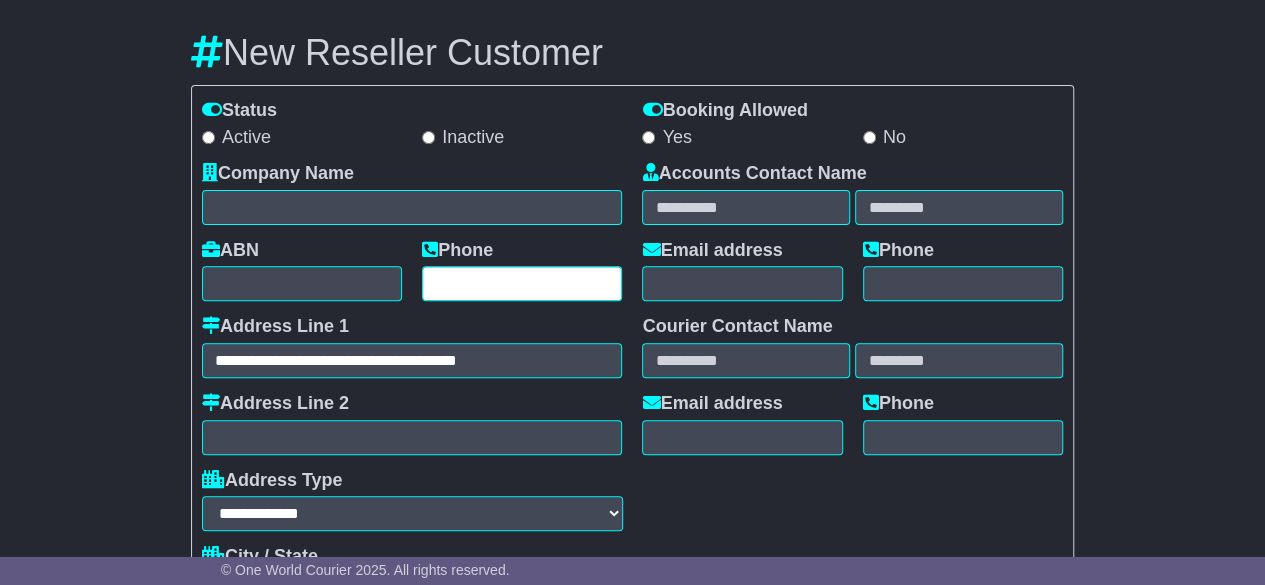 click at bounding box center [522, 283] 